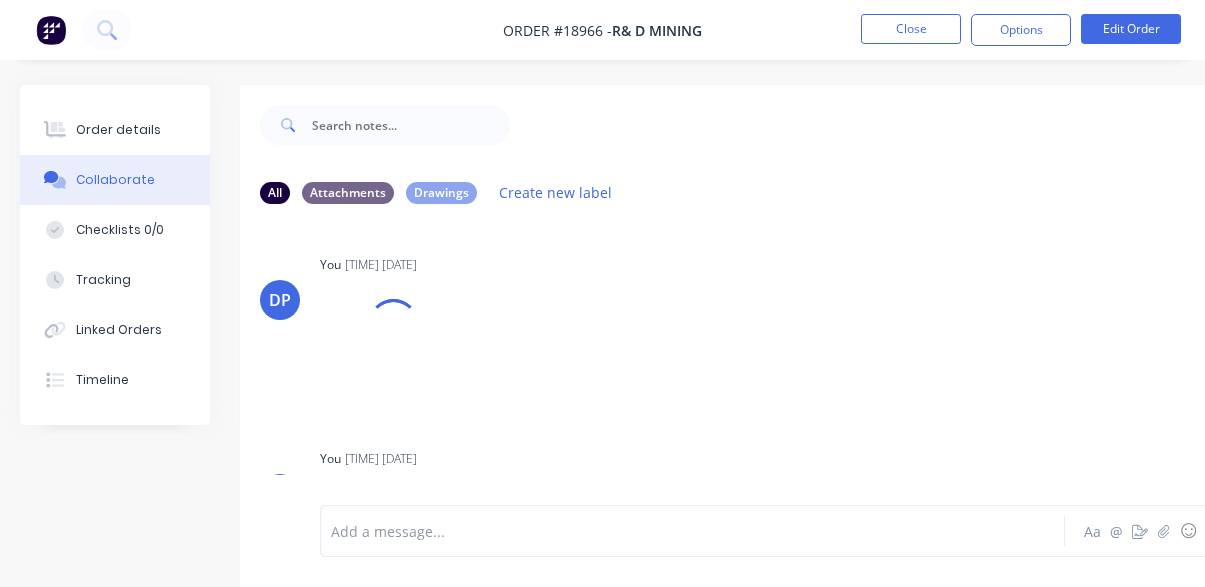 scroll, scrollTop: 0, scrollLeft: 0, axis: both 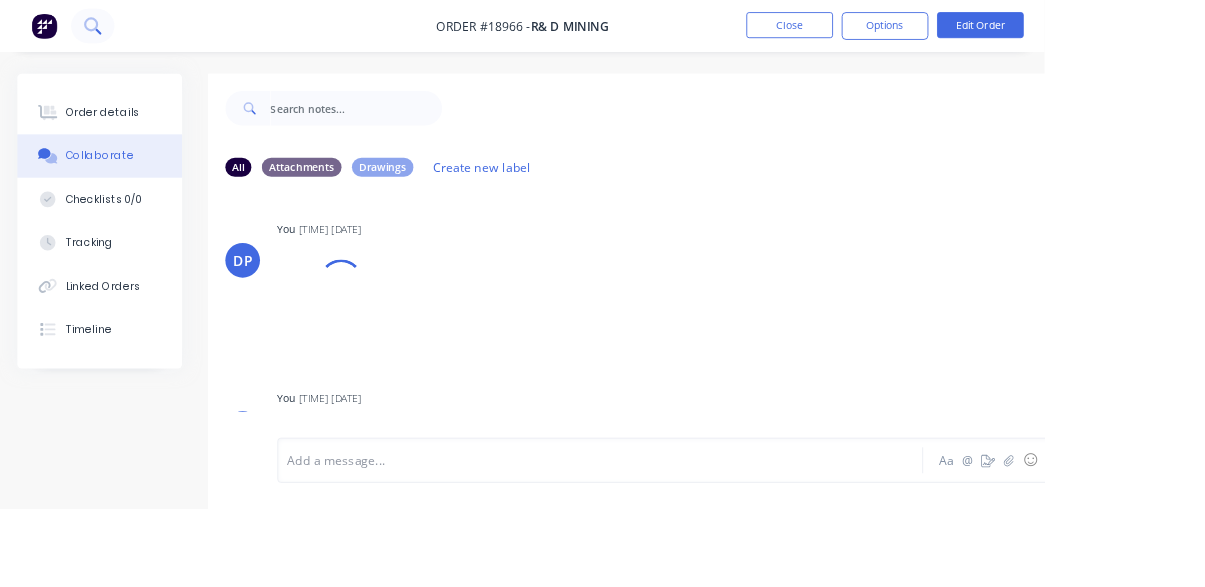 click 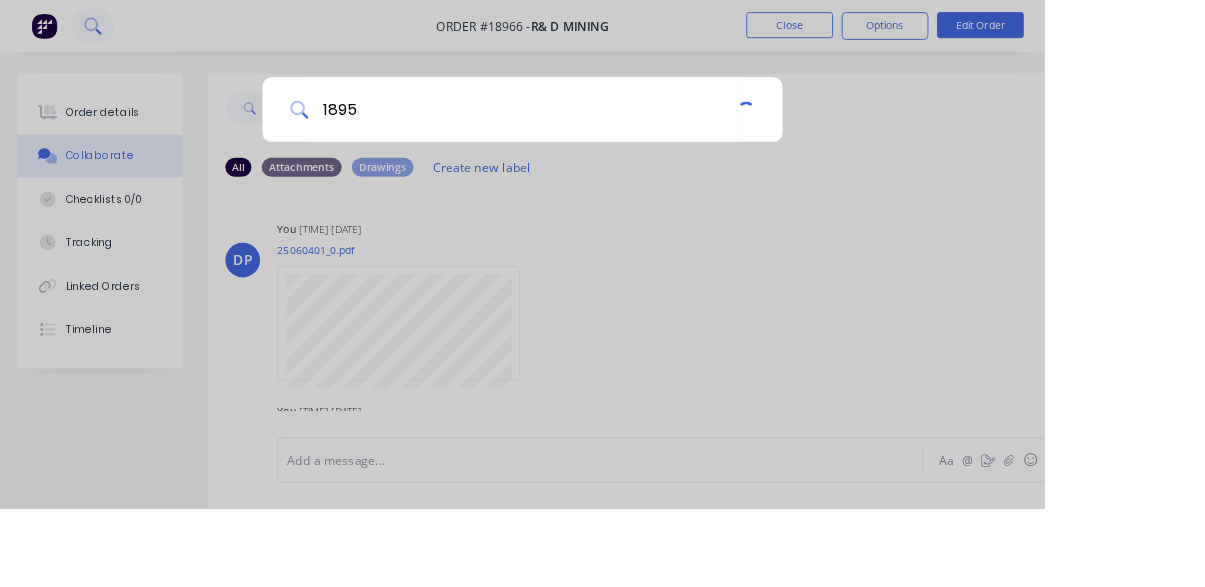 type on "18956" 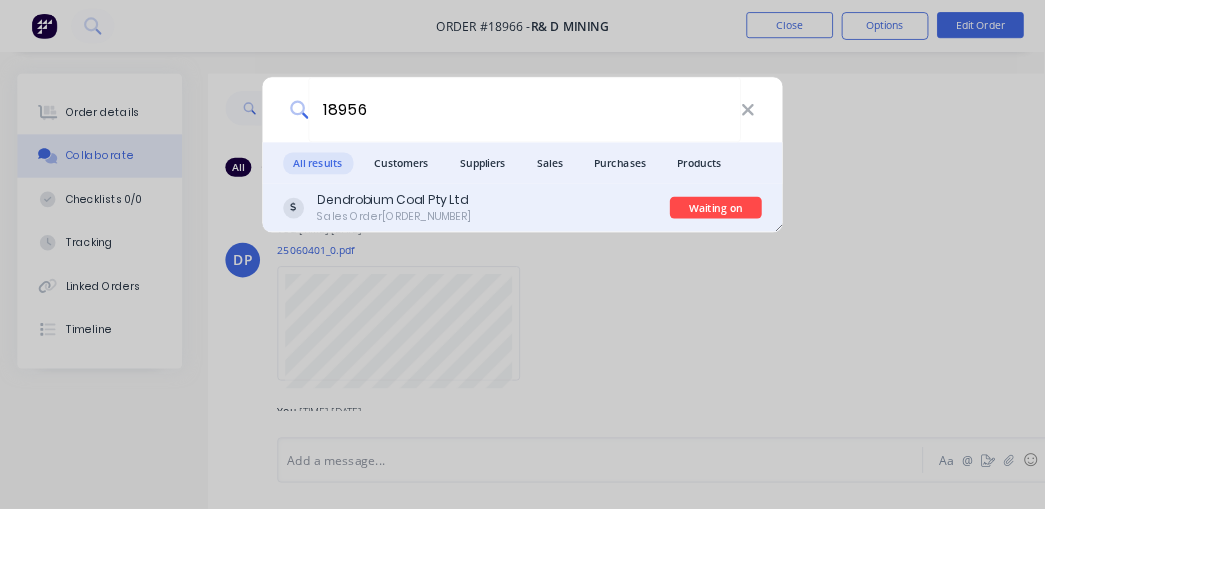 click on "[COMPANY] [ORDER_TYPE] [ORDER_NUMBER]" at bounding box center [549, 239] 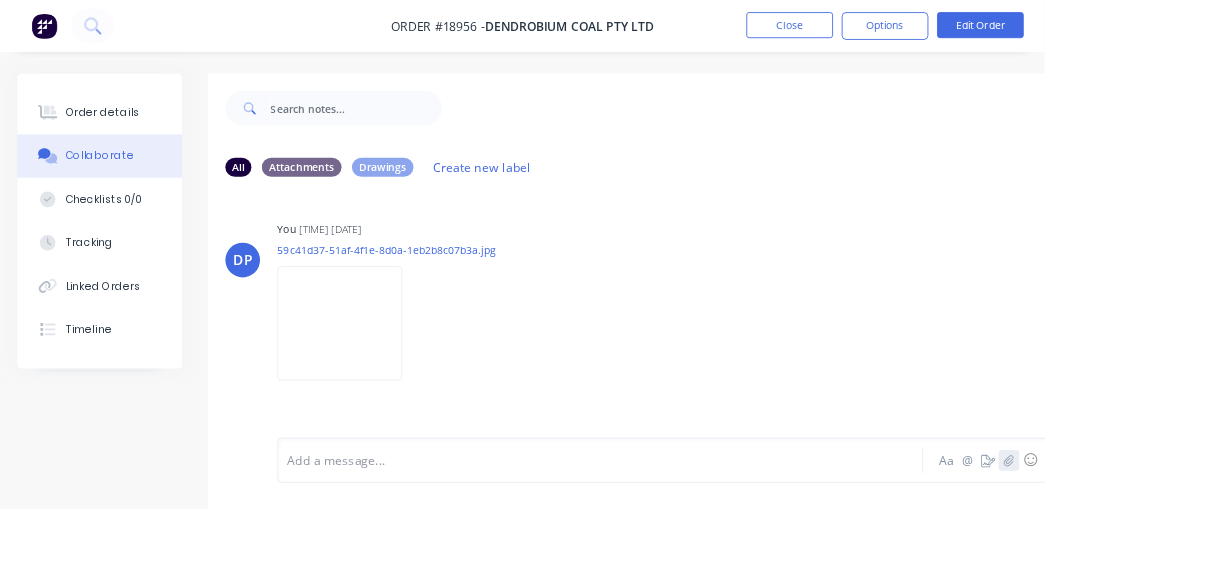 click at bounding box center (1164, 531) 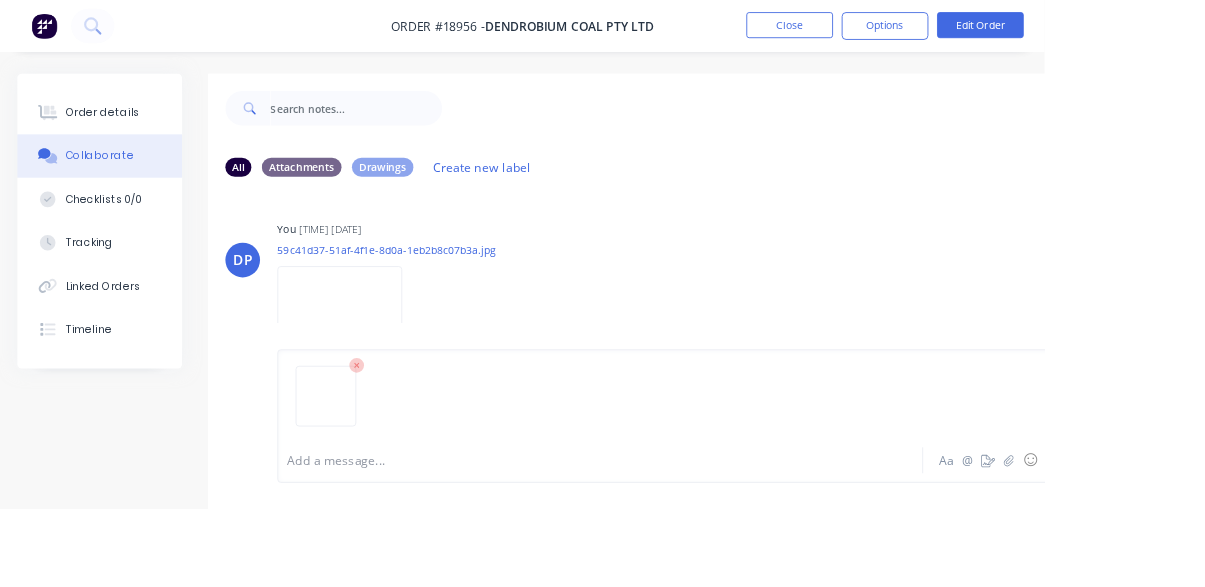 click on "Send" at bounding box center [1249, 531] 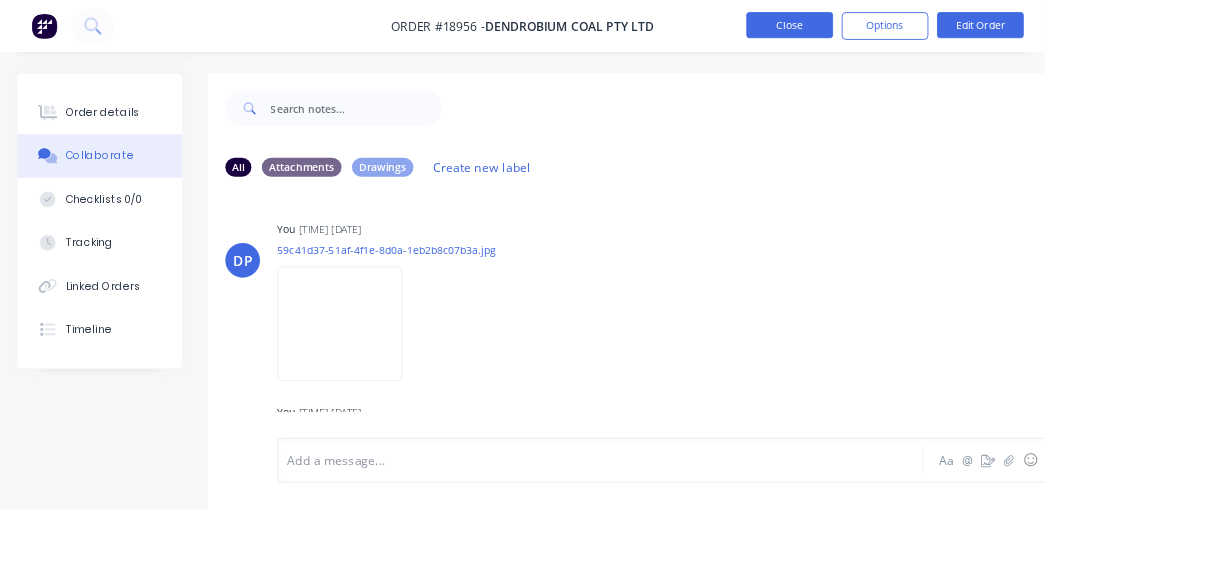 click on "Close" at bounding box center (911, 29) 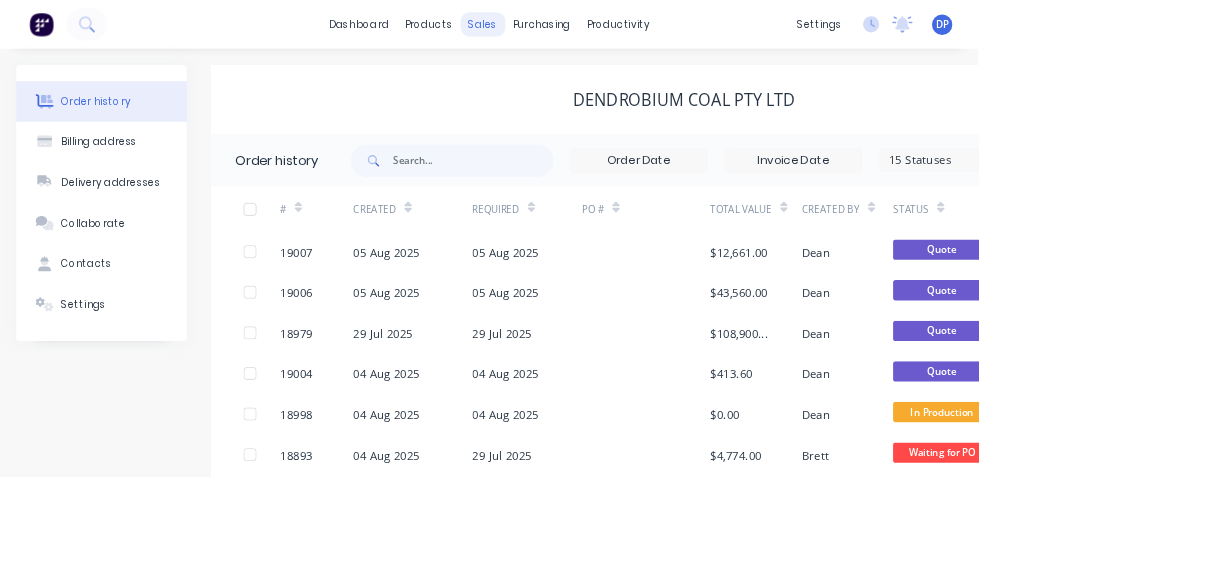 click on "sales" at bounding box center (594, 30) 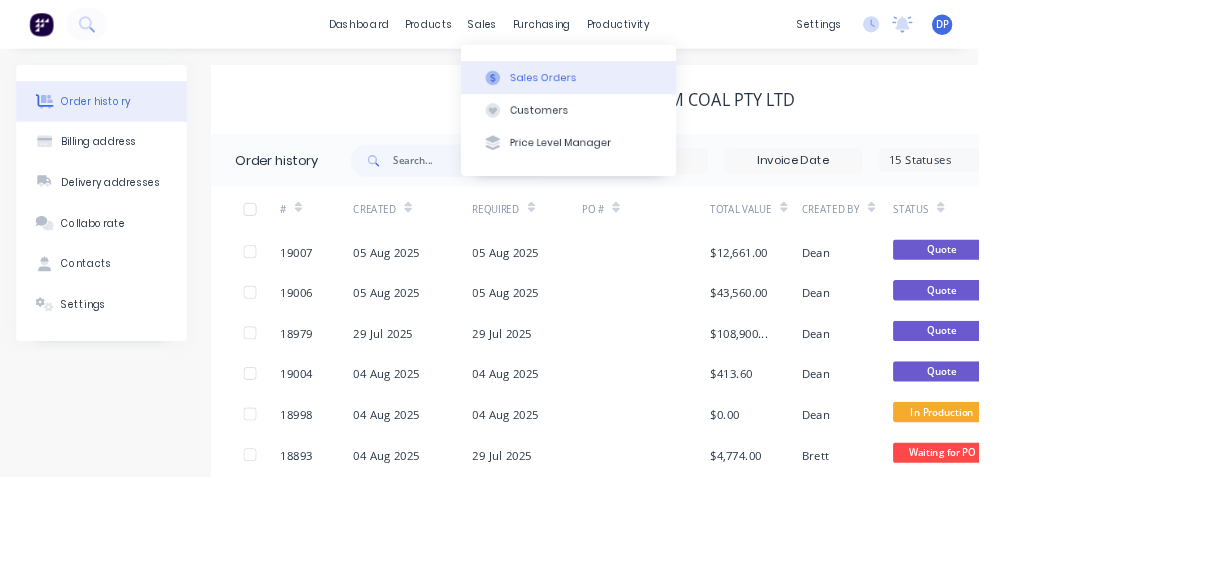 click on "Sales Orders" at bounding box center [700, 95] 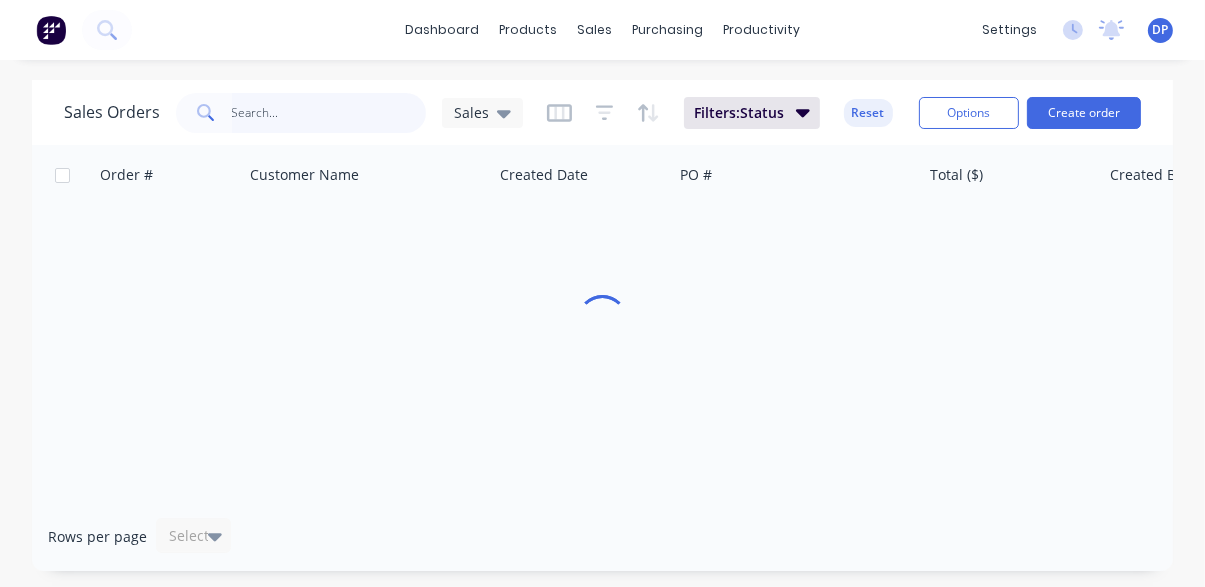 click at bounding box center [329, 113] 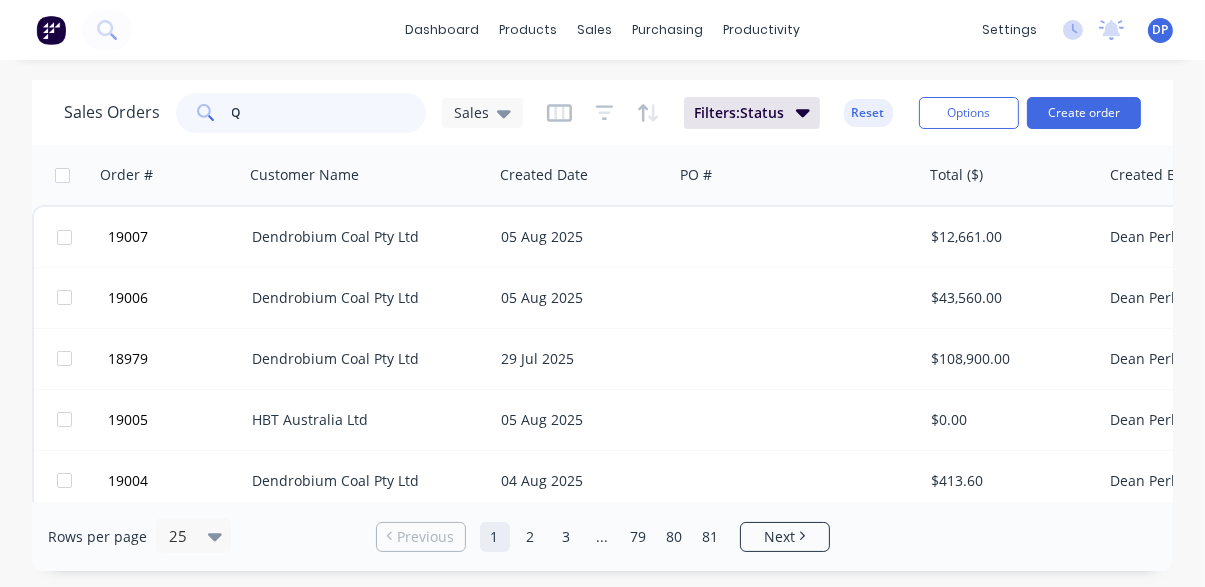 type on "Qe" 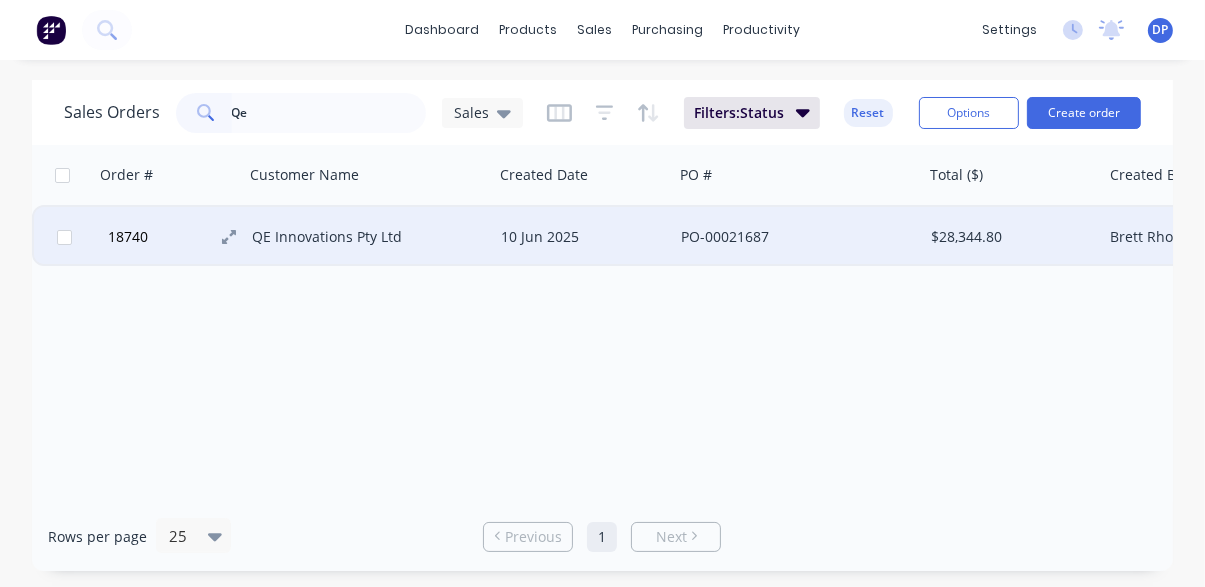 click on "18740" at bounding box center (177, 237) 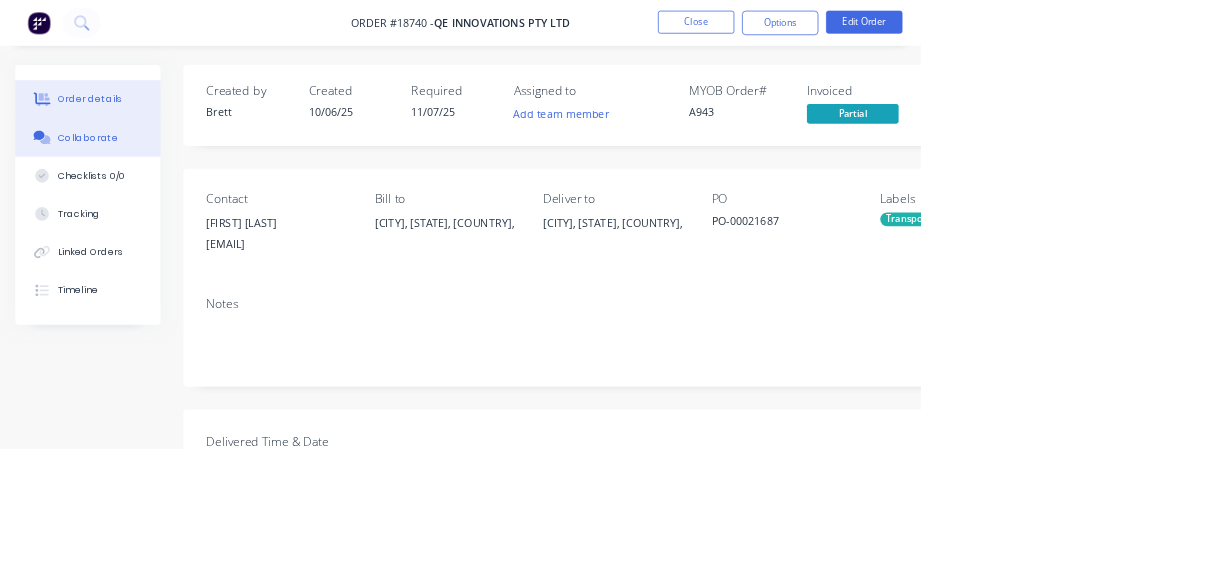 click on "Collaborate" at bounding box center (115, 180) 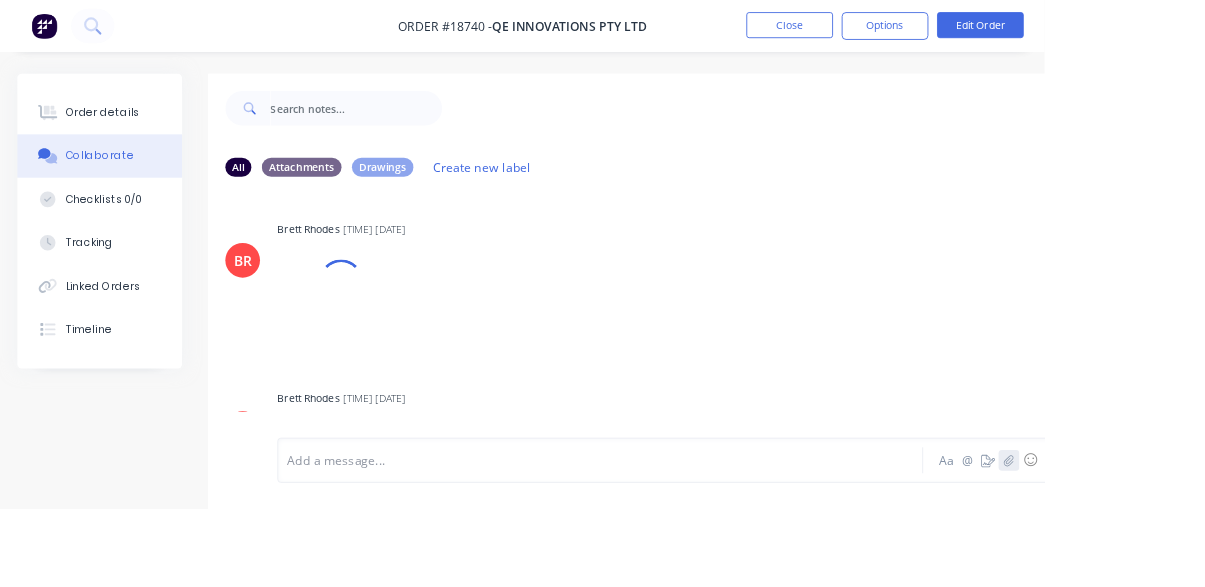click at bounding box center (1164, 531) 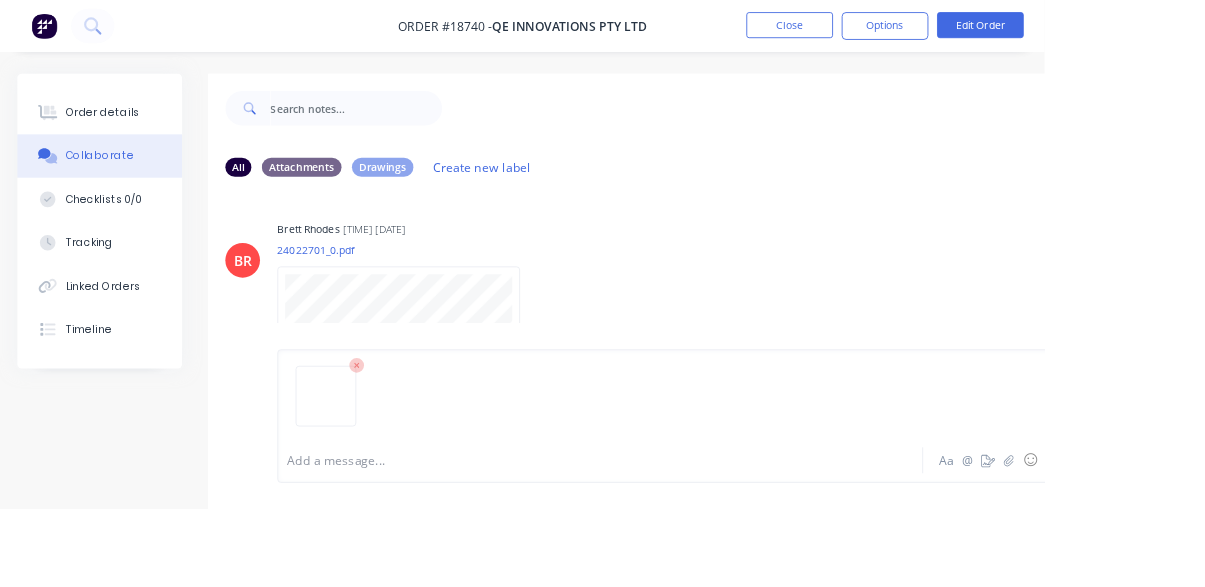 click on "Send" at bounding box center [1249, 531] 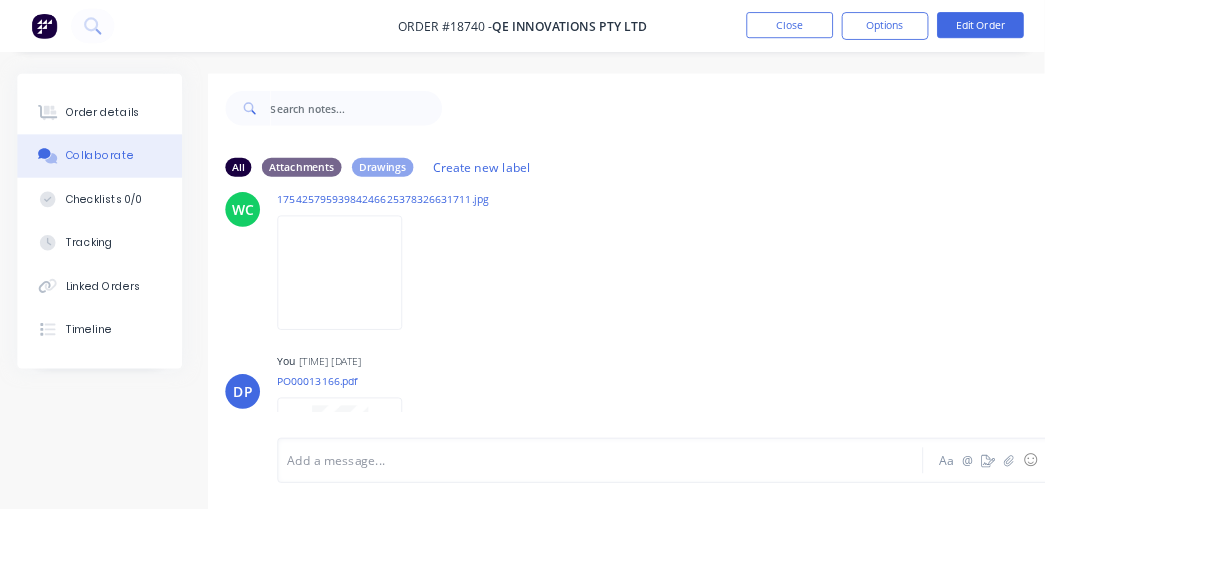 scroll, scrollTop: 6568, scrollLeft: 0, axis: vertical 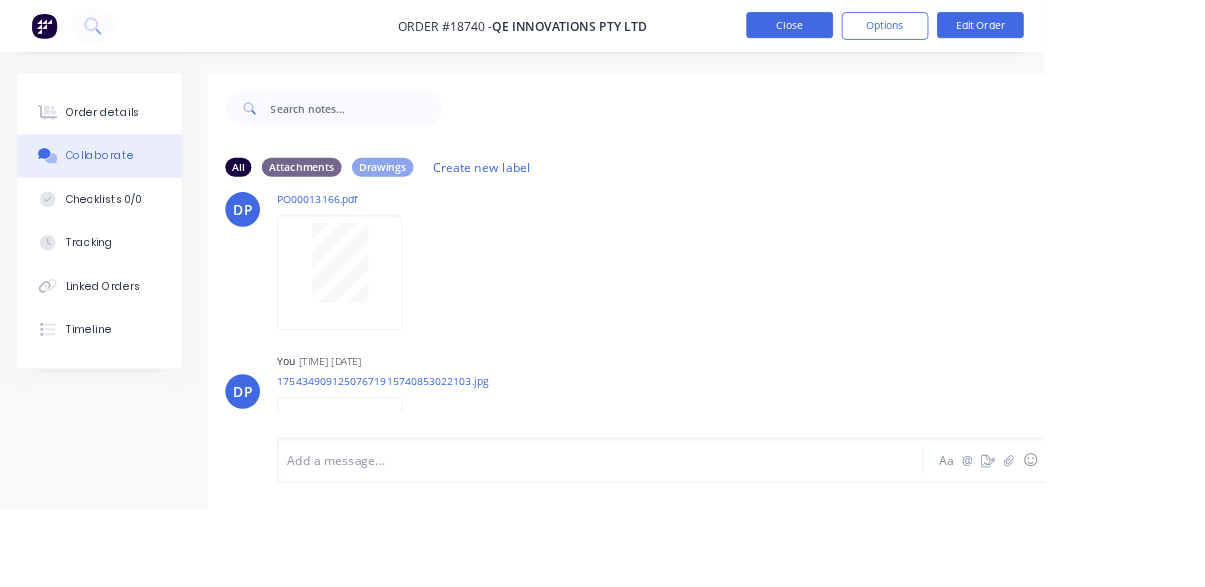 click on "Close" at bounding box center (911, 29) 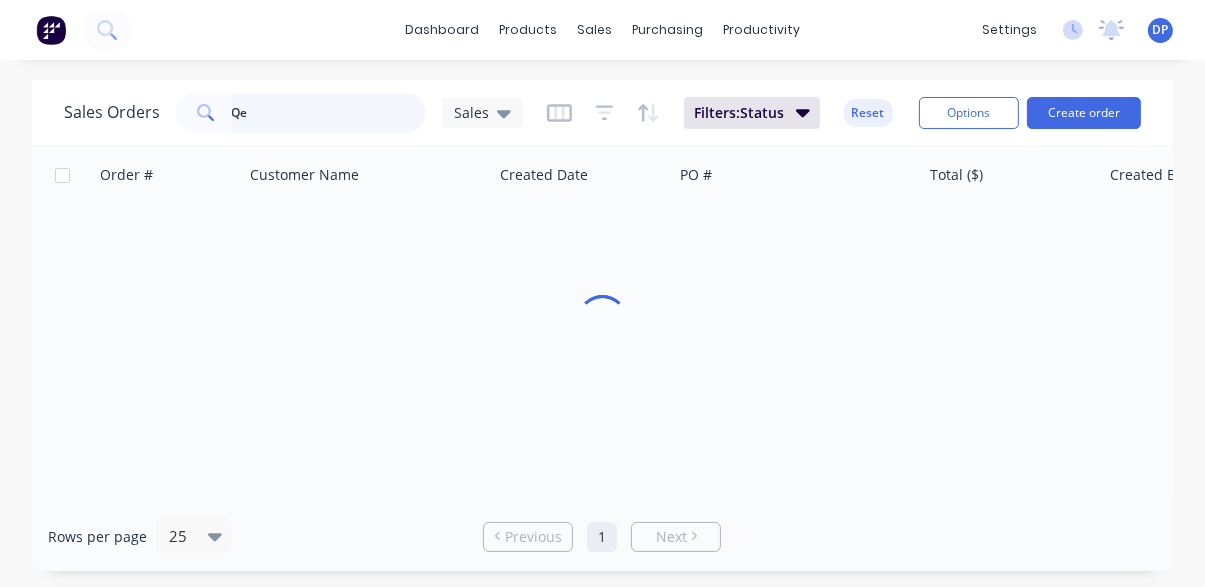 click on "Qe" at bounding box center (329, 113) 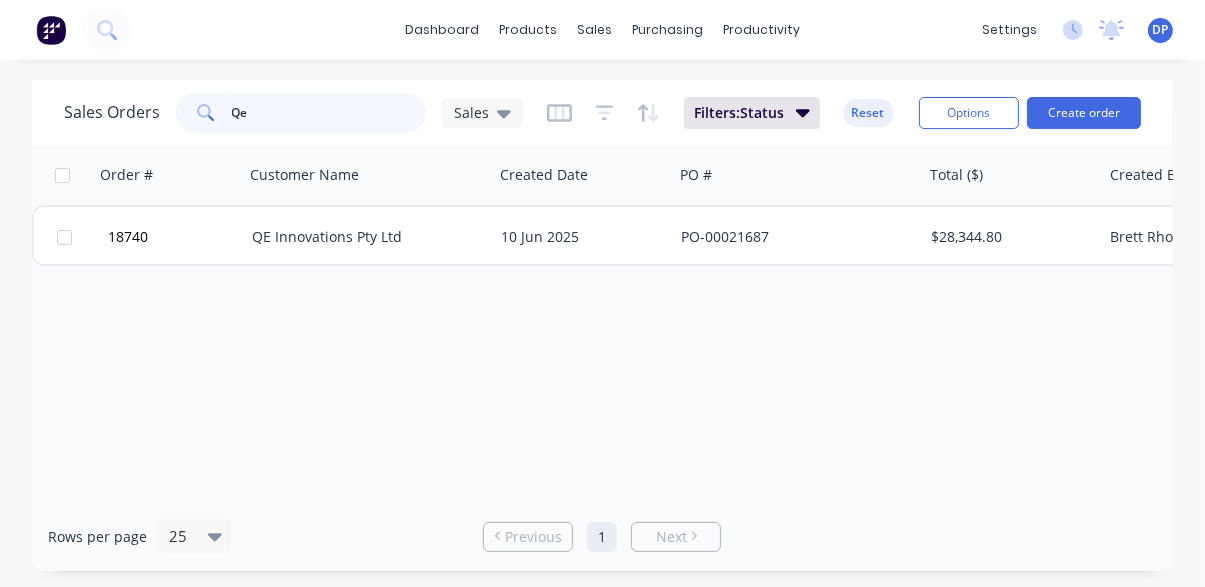 type on "Q" 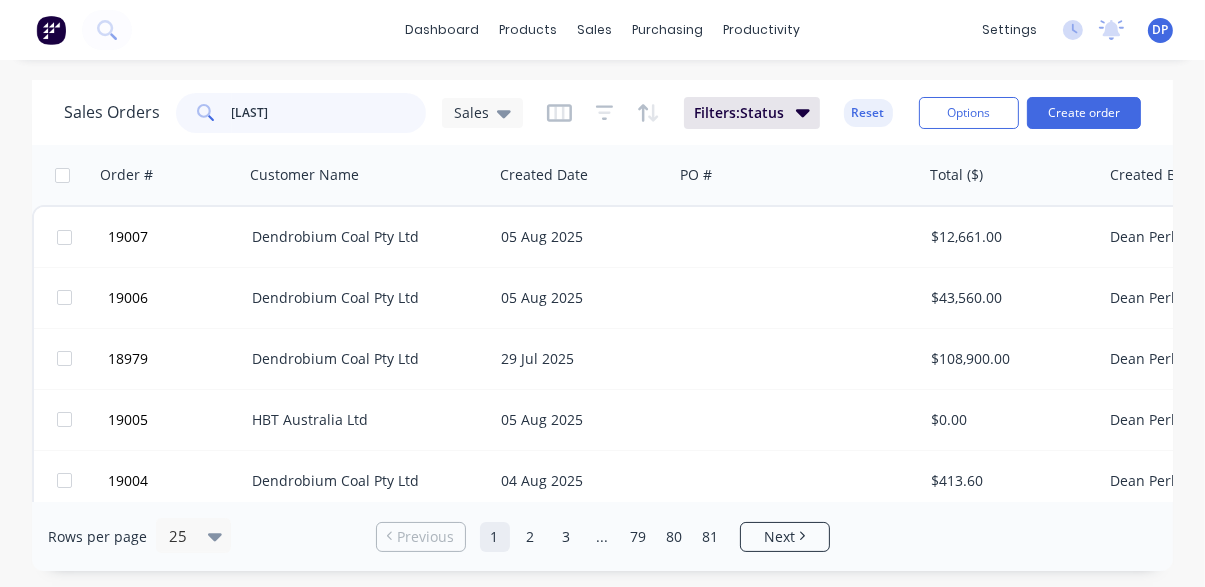 type on "Cassette" 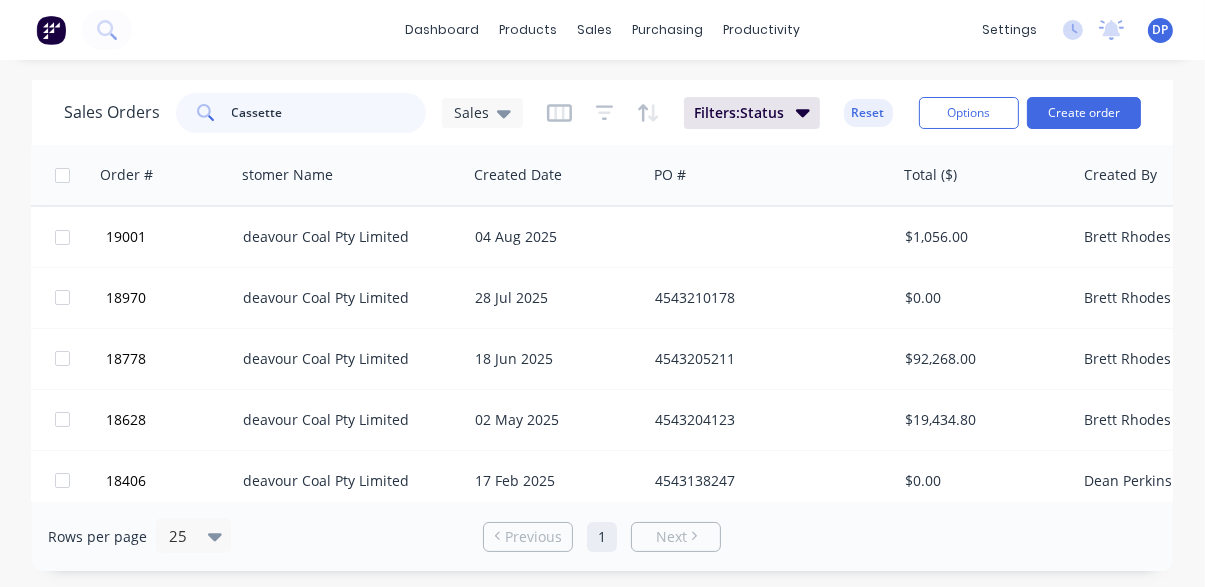 scroll, scrollTop: 0, scrollLeft: 0, axis: both 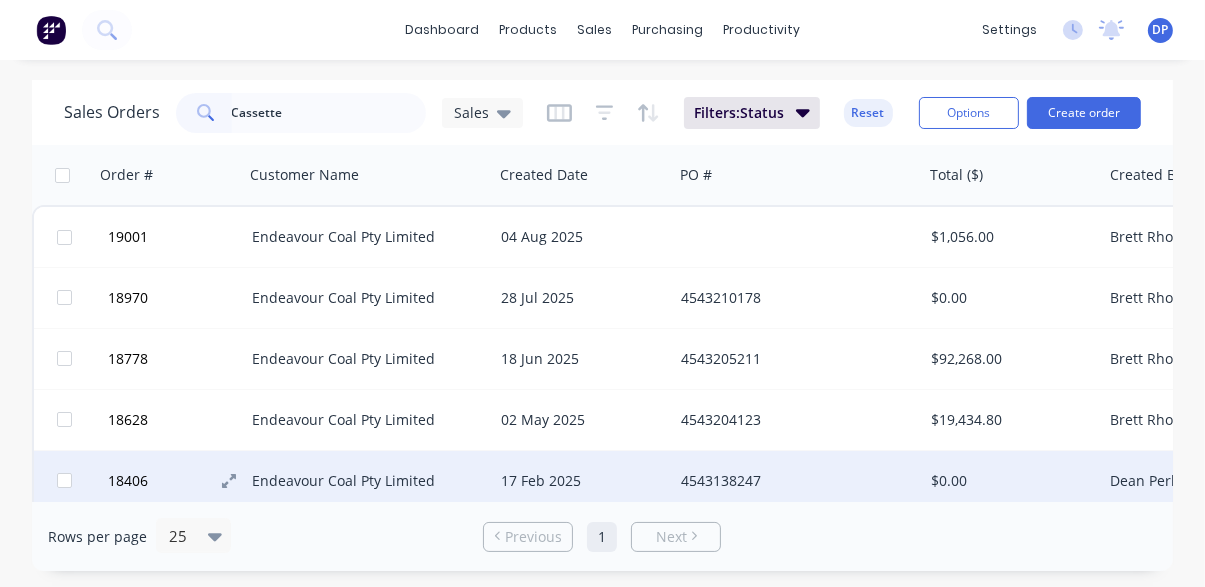 click on "18406" at bounding box center (128, 481) 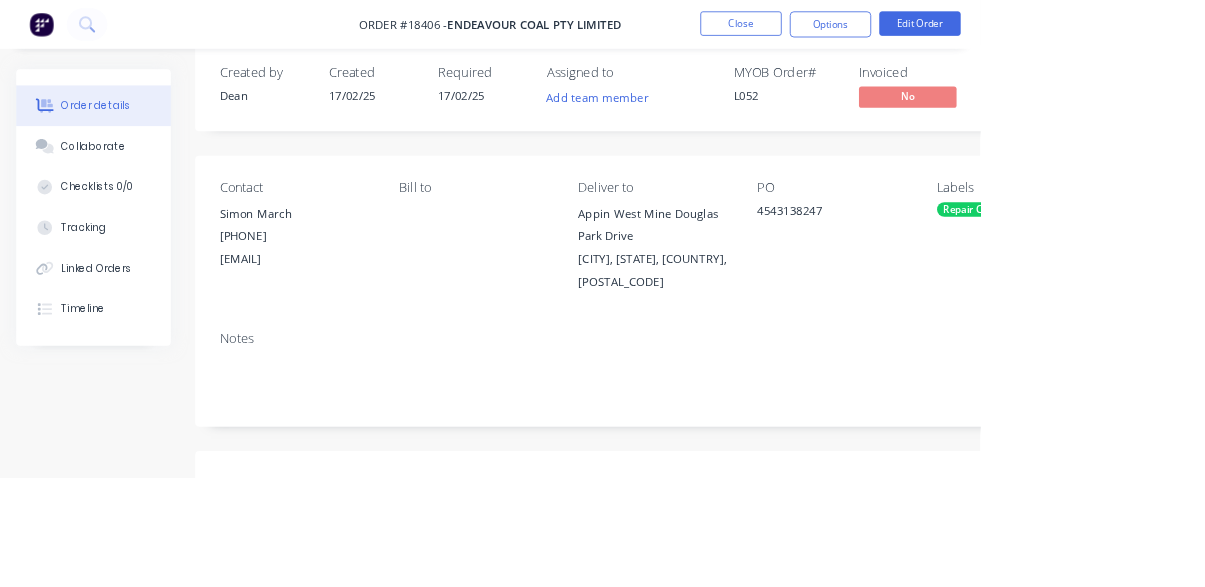 scroll, scrollTop: 81, scrollLeft: 0, axis: vertical 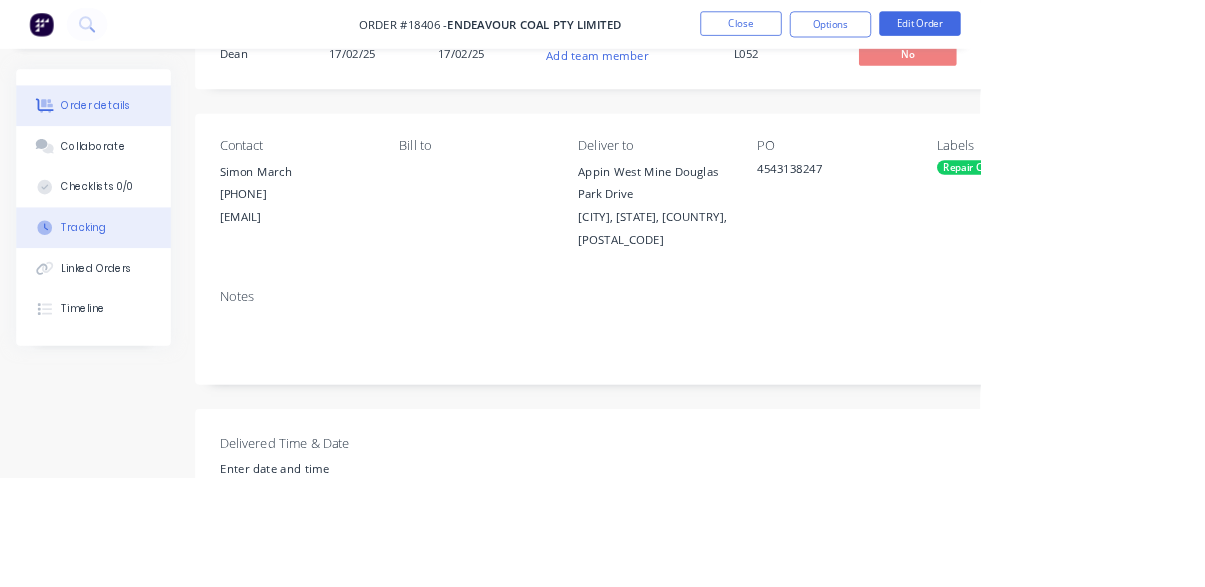 click on "Tracking" at bounding box center (115, 280) 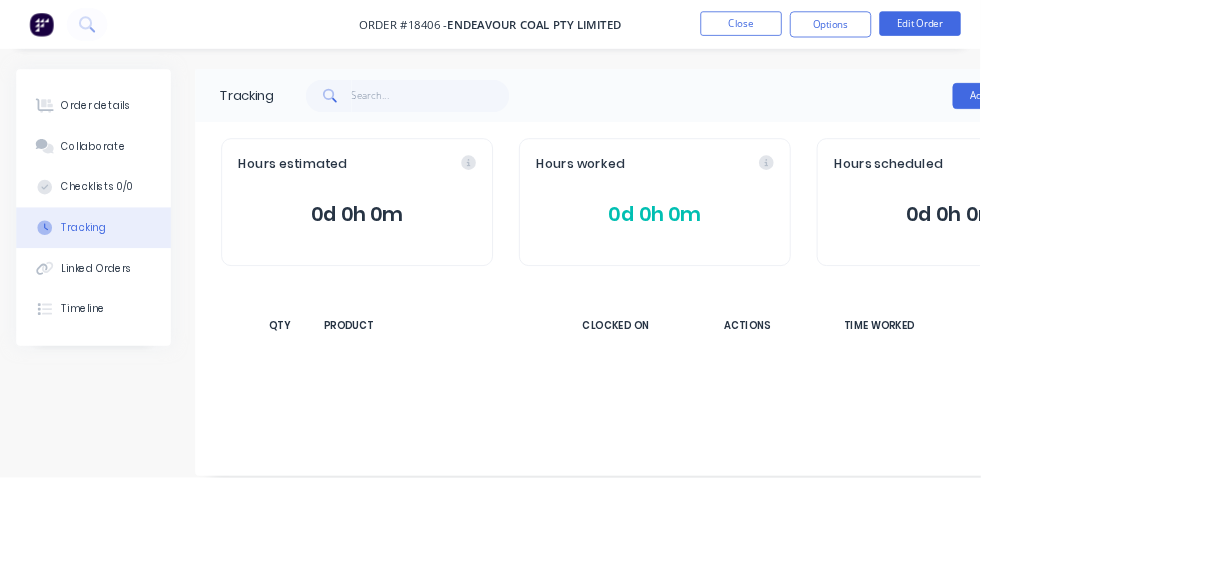 scroll, scrollTop: 0, scrollLeft: 0, axis: both 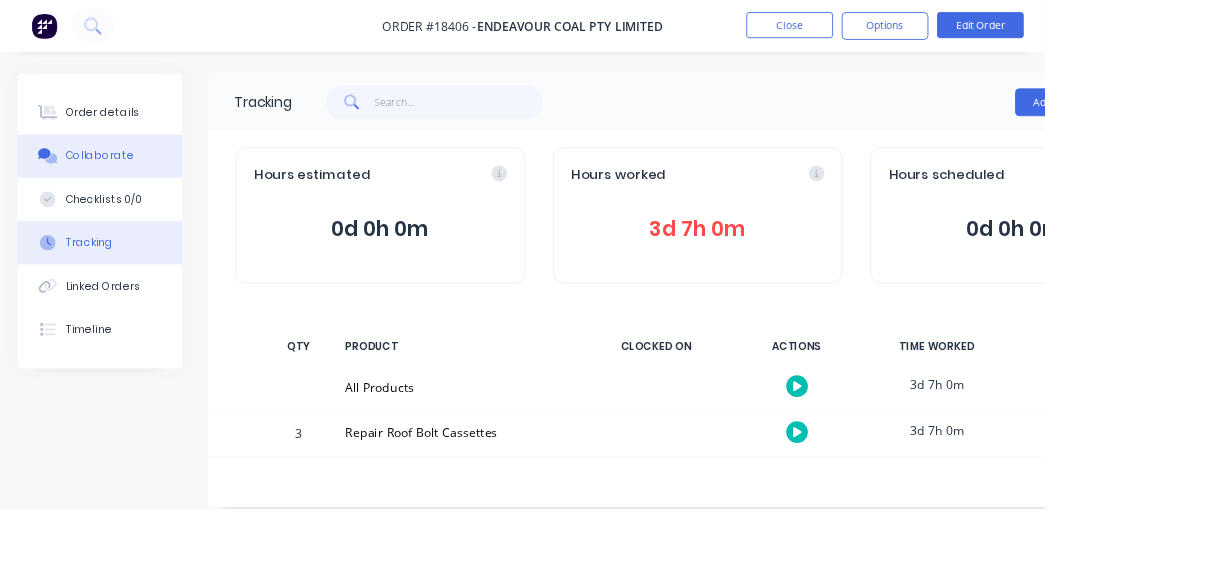 click on "Collaborate" at bounding box center [115, 180] 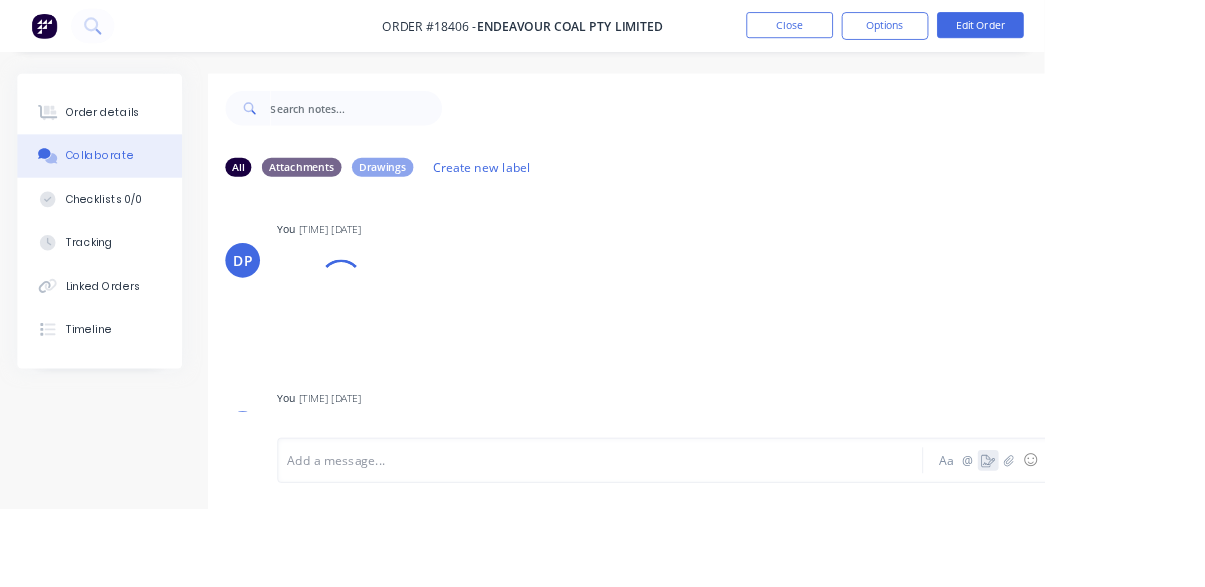 click at bounding box center (1140, 531) 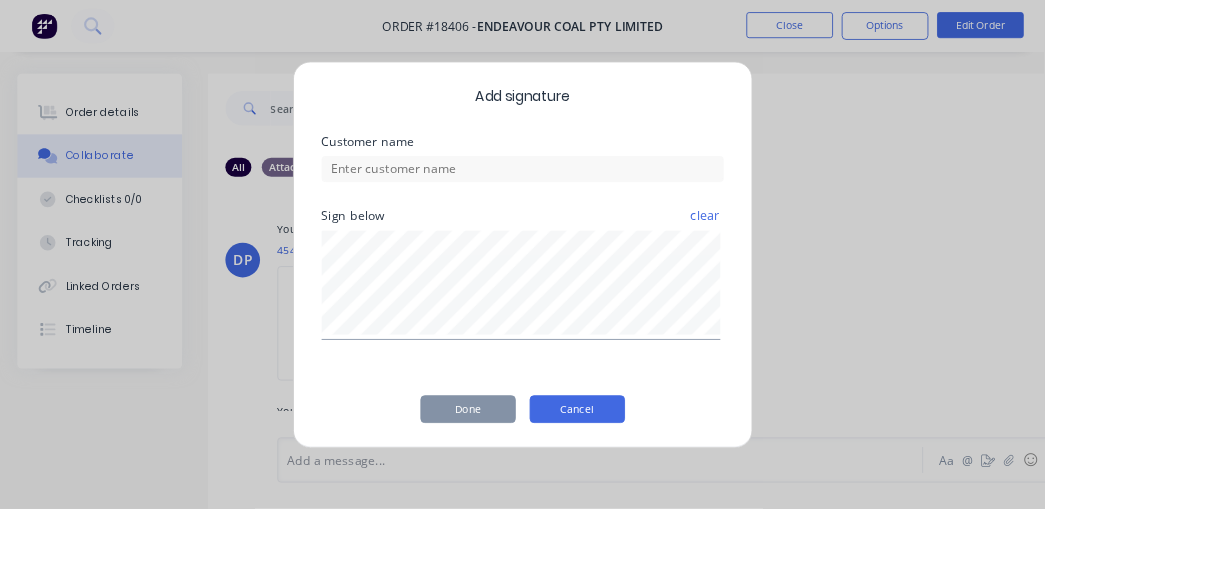 click on "Cancel" at bounding box center [666, 472] 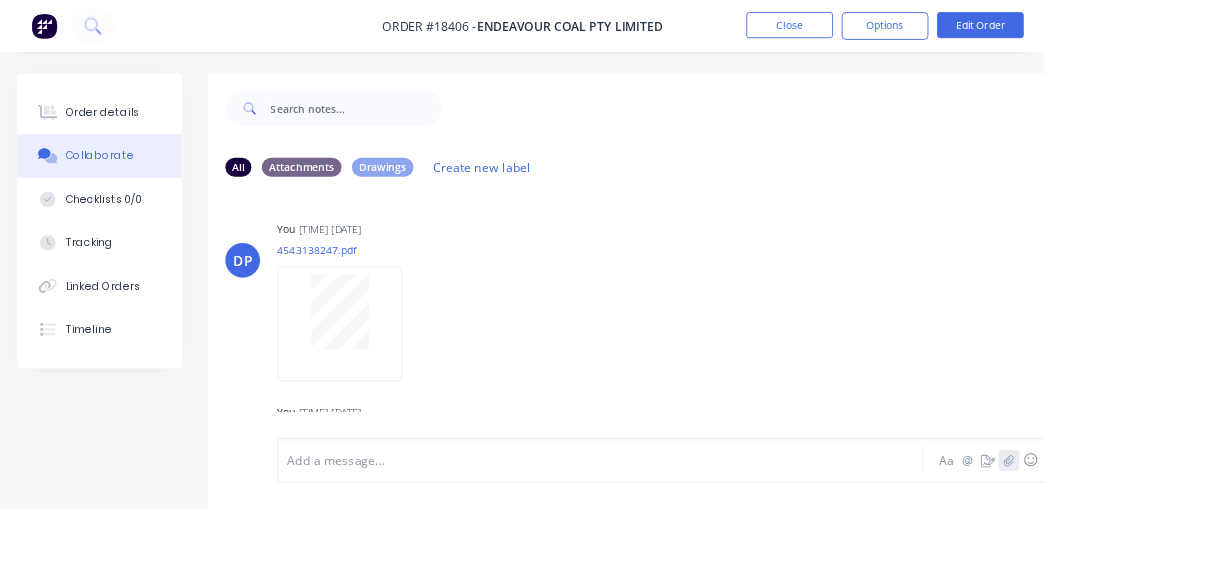 click 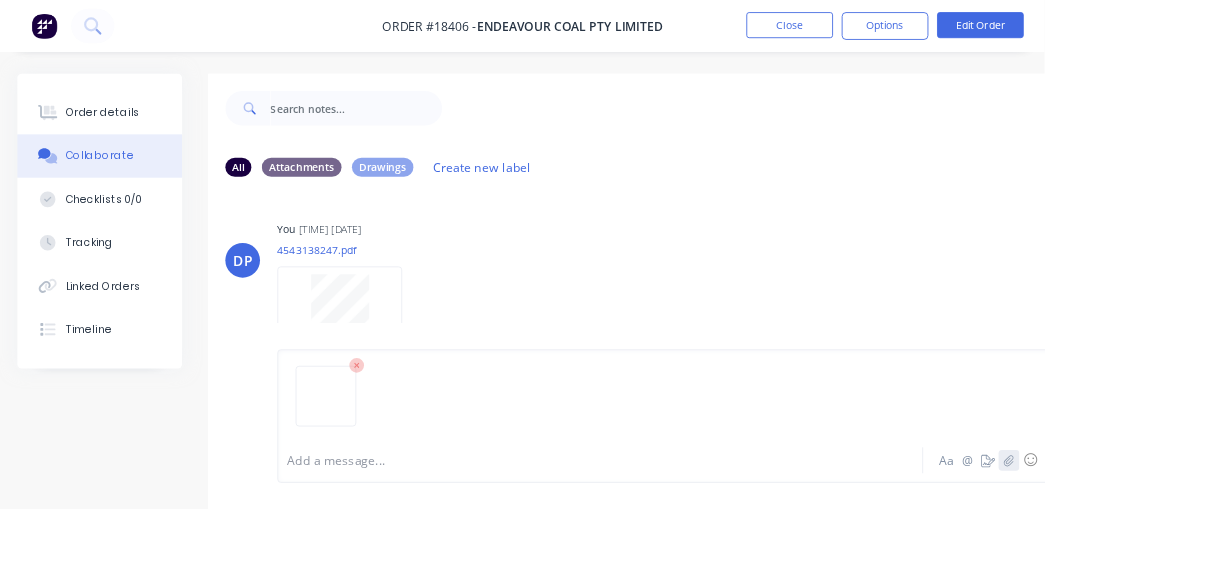 click 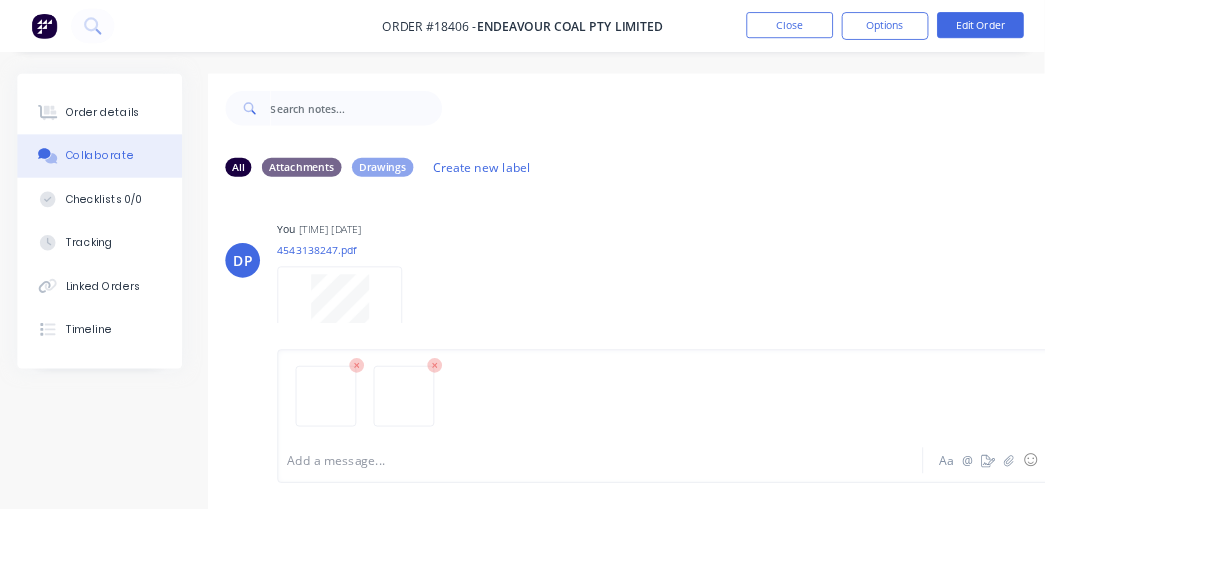 click on "Send" at bounding box center (1249, 531) 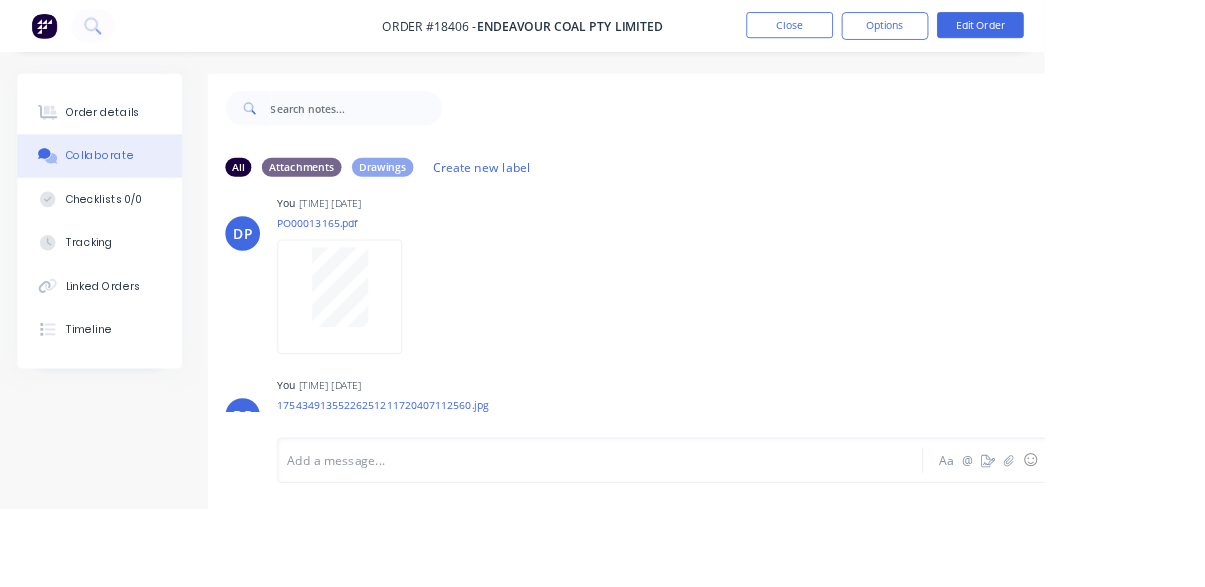 scroll, scrollTop: 7198, scrollLeft: 0, axis: vertical 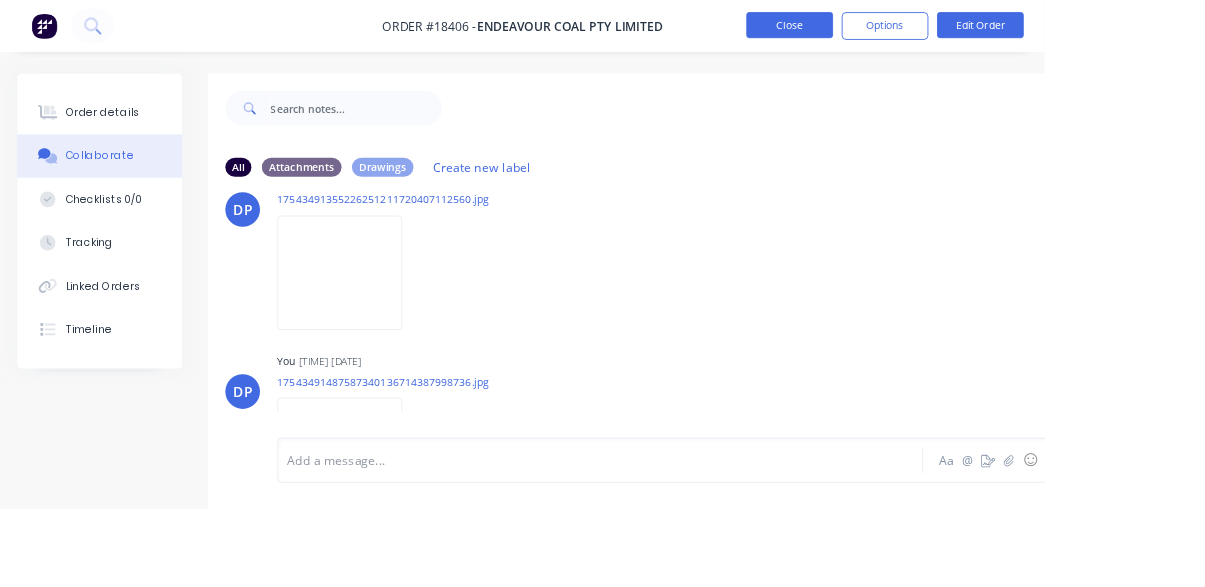 click on "Close" at bounding box center [911, 29] 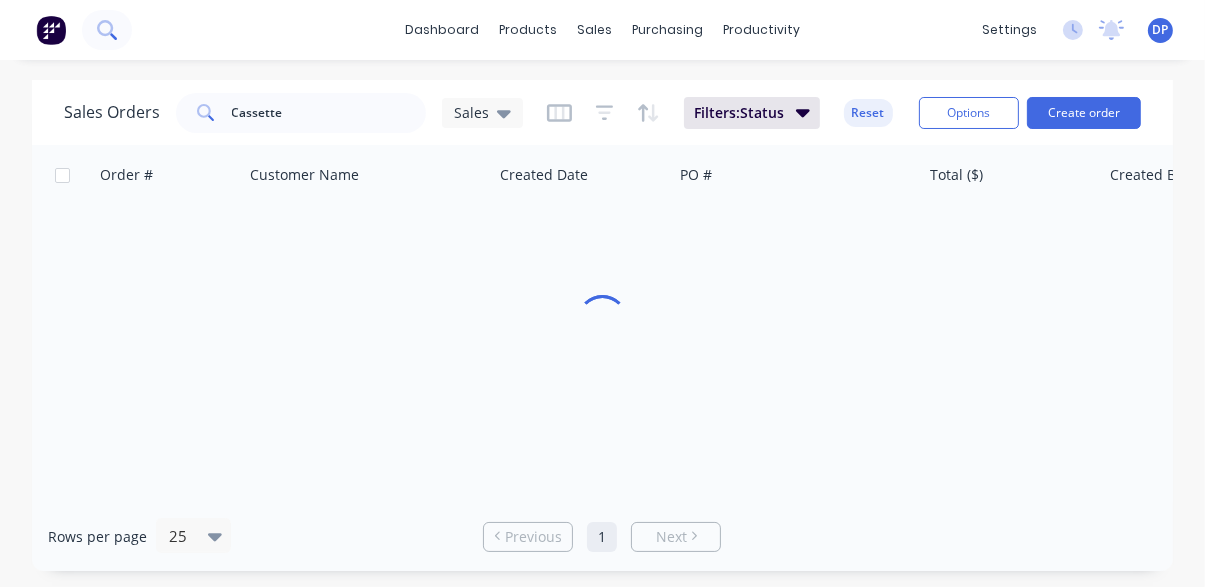 click 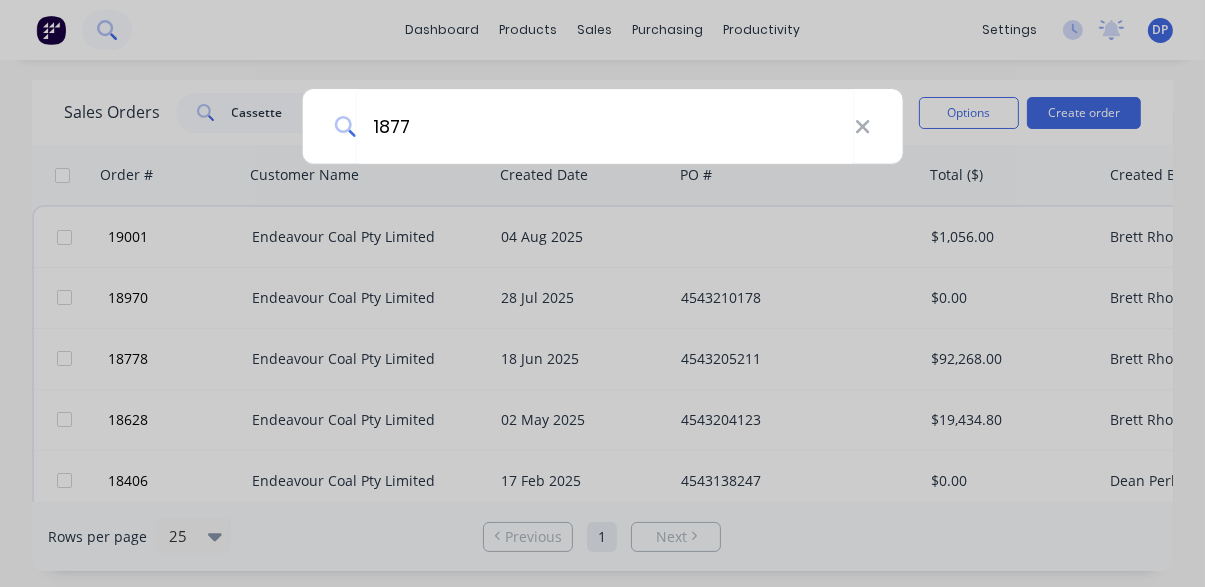 type on "18772" 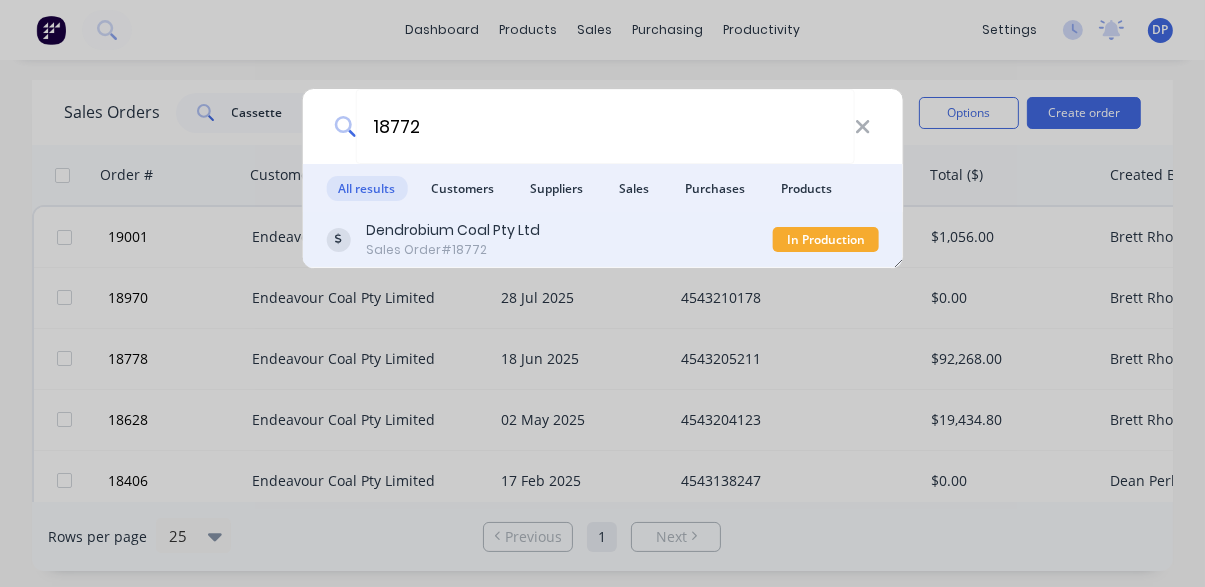 click on "[ORDER_TYPE] [ORDER_NUMBER]" at bounding box center (453, 250) 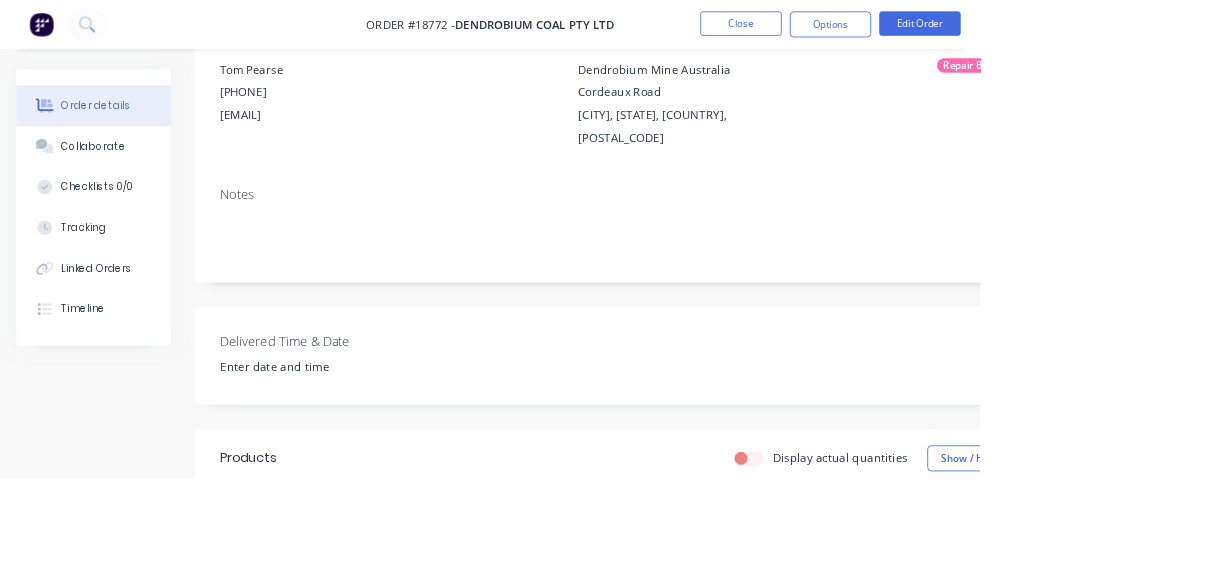 scroll, scrollTop: 0, scrollLeft: 0, axis: both 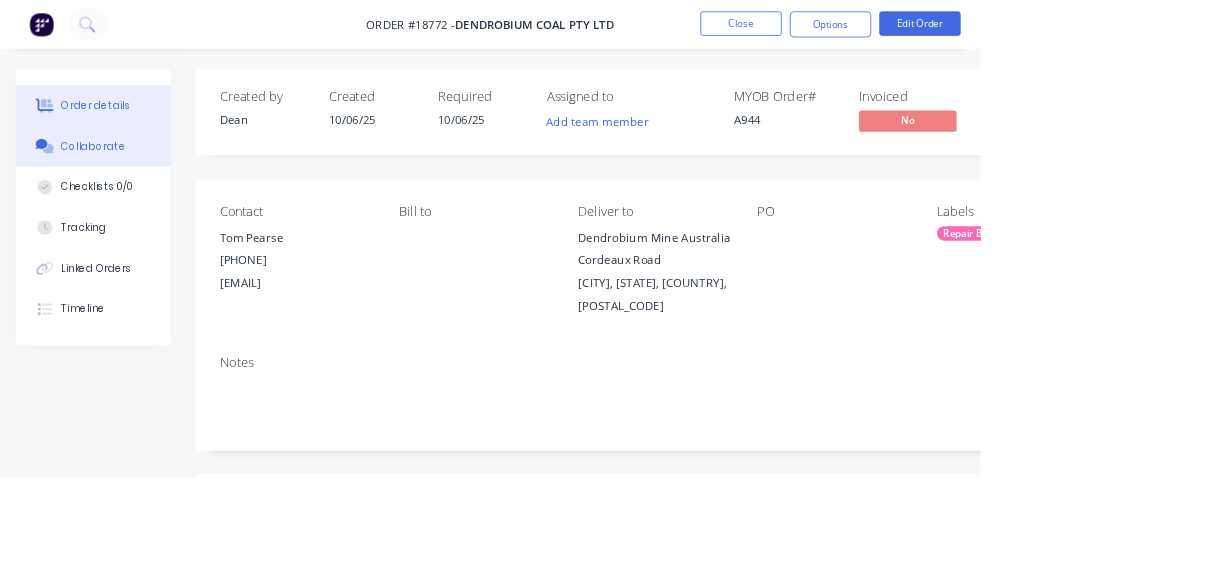 click on "Collaborate" at bounding box center [115, 180] 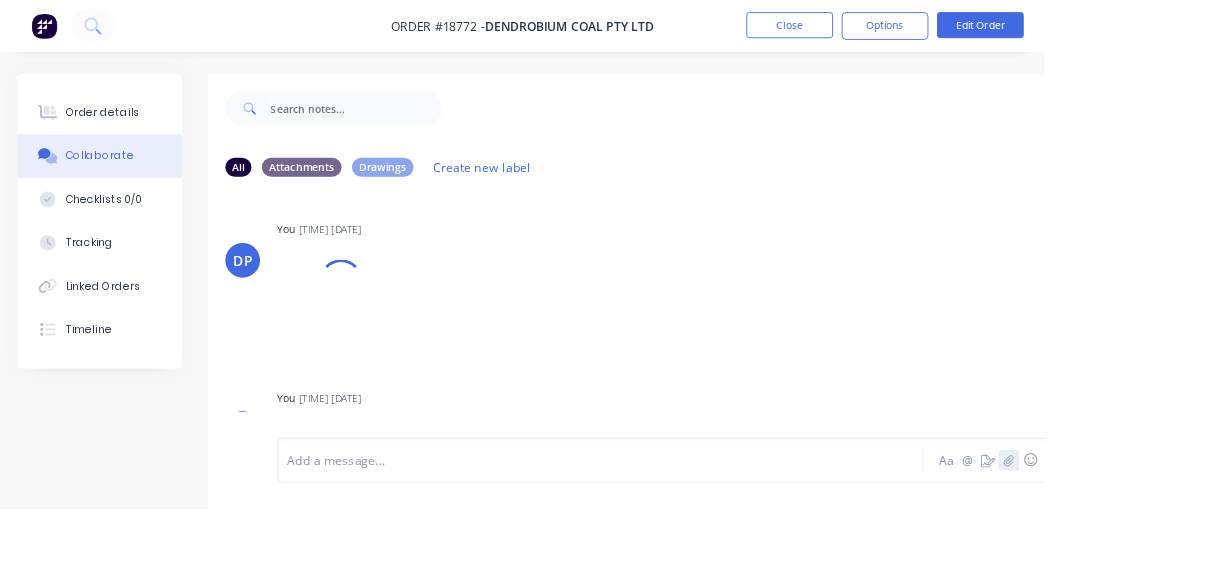 click 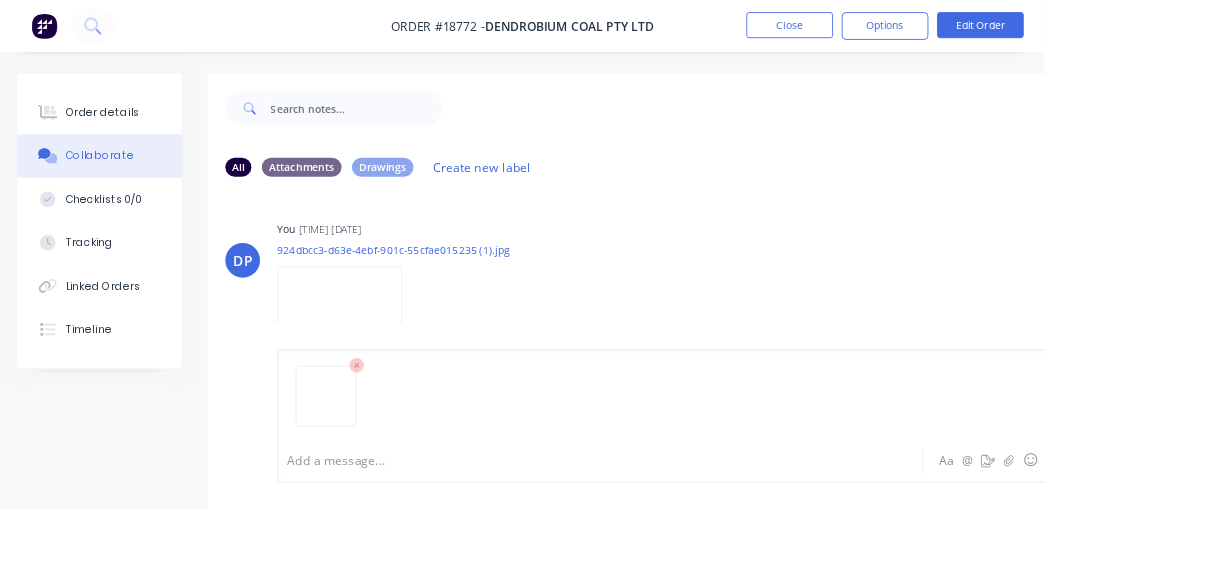 click on "Send" at bounding box center [1249, 531] 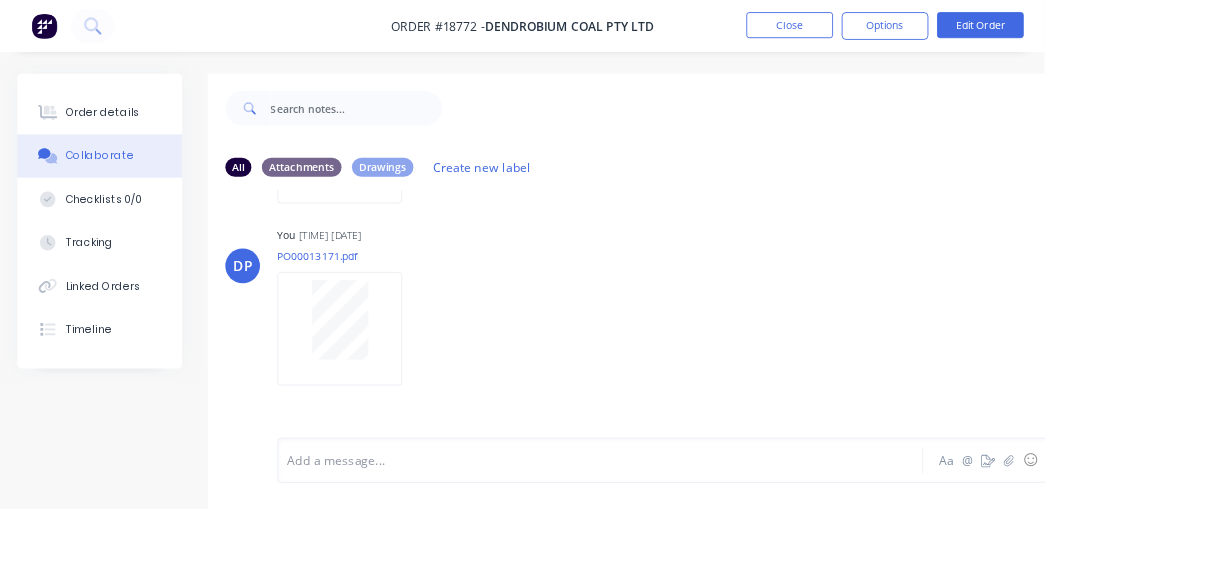 scroll, scrollTop: 23747, scrollLeft: 0, axis: vertical 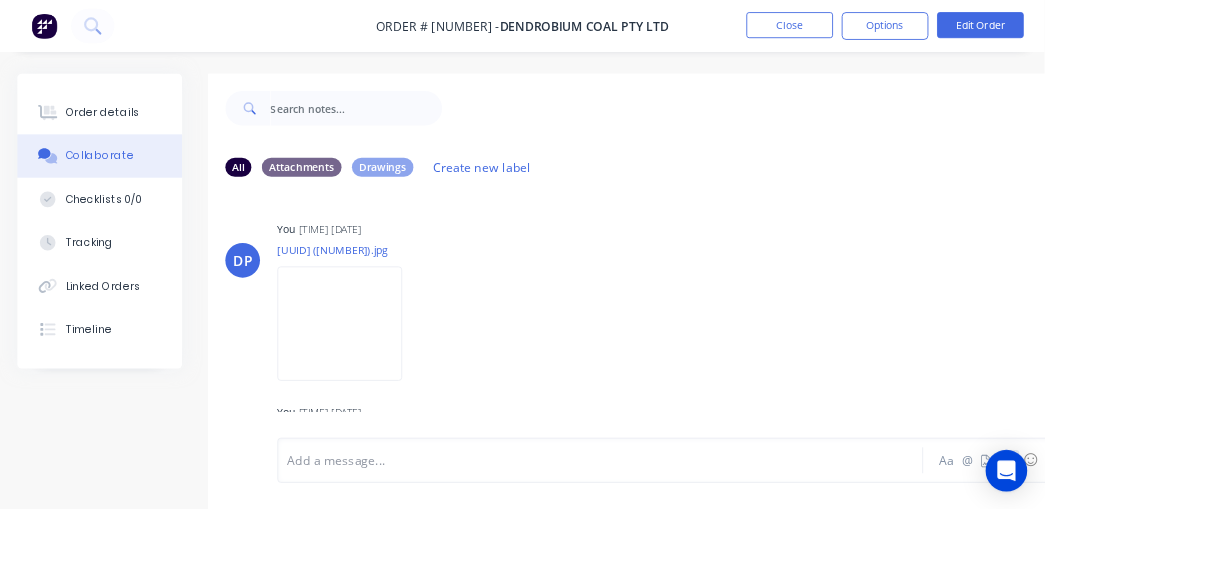 click at bounding box center [1164, 531] 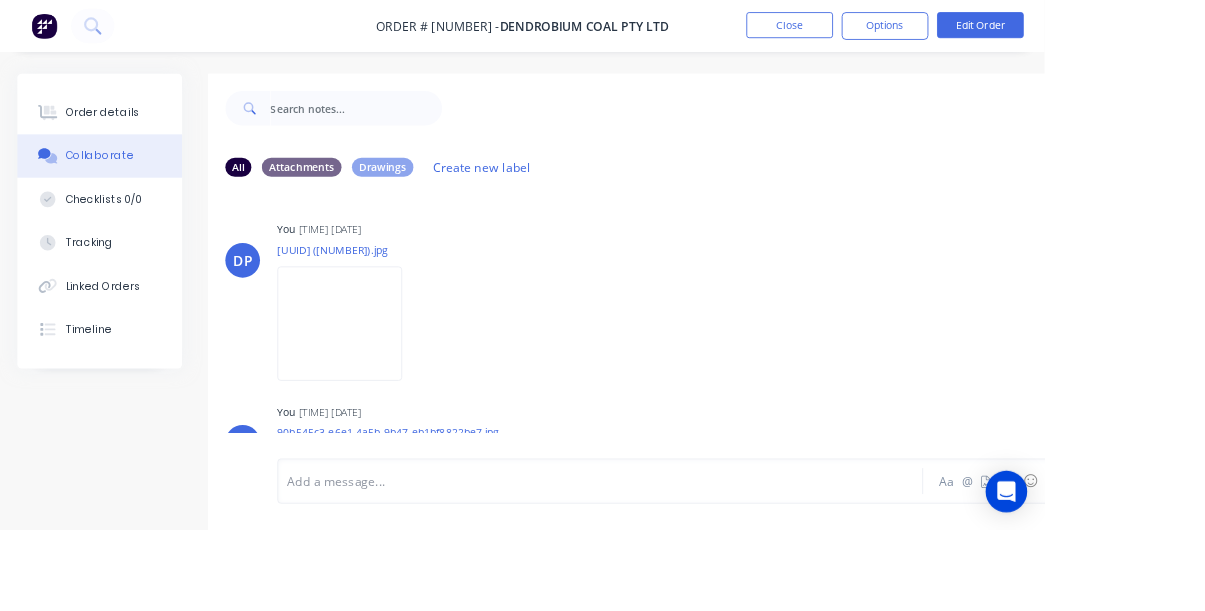 click on "Add a message... Aa @ ☺ Send" at bounding box center (805, 555) 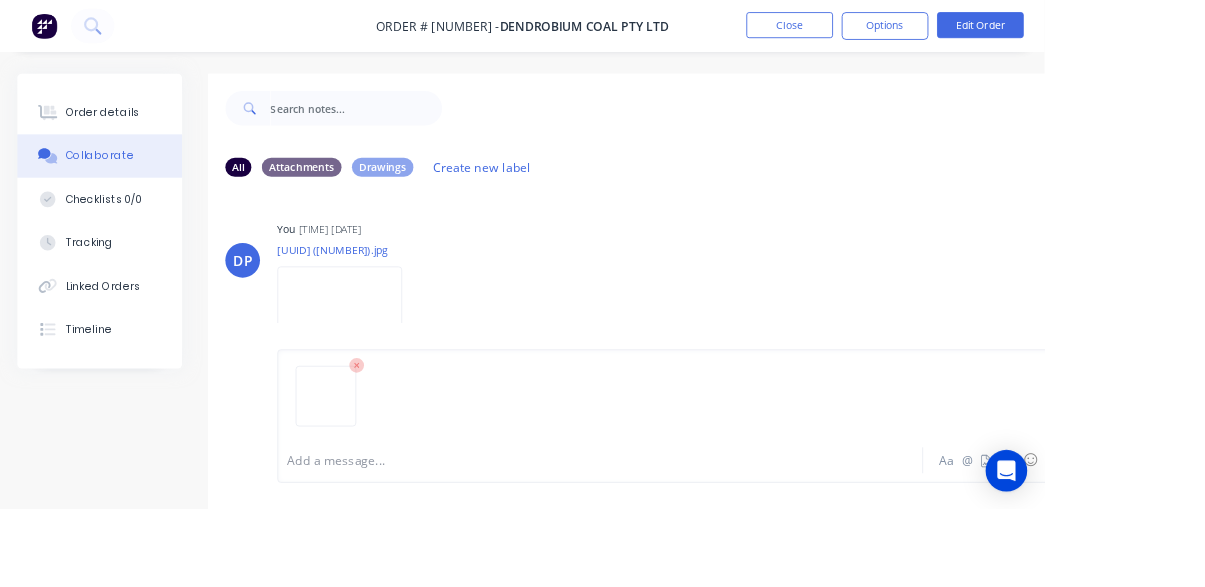 click on "Send" at bounding box center [1249, 531] 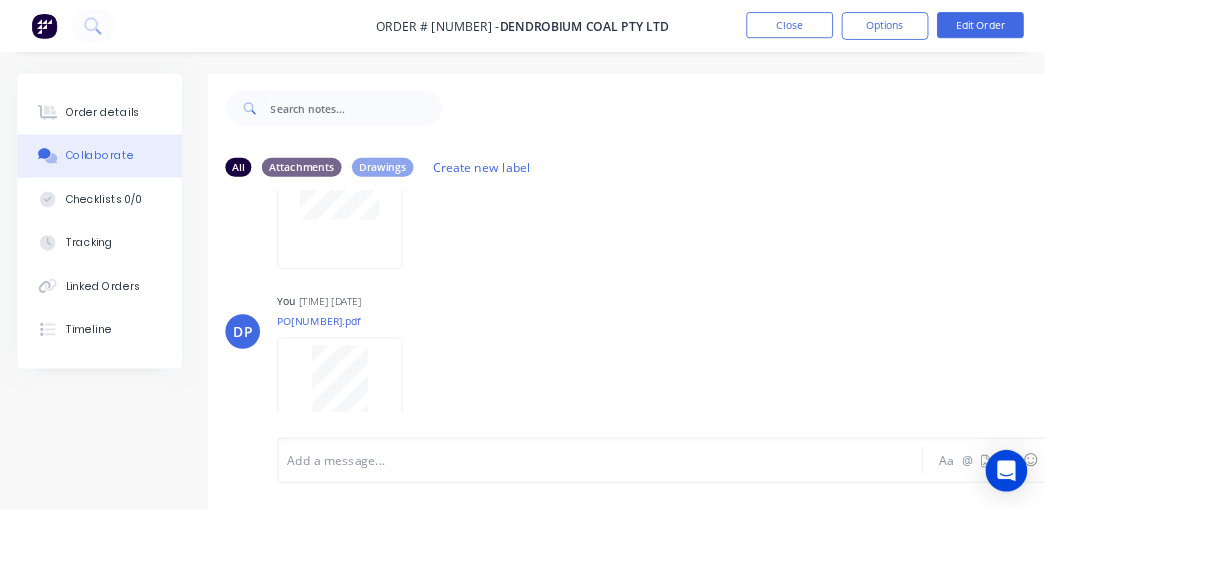 scroll, scrollTop: 24409, scrollLeft: 0, axis: vertical 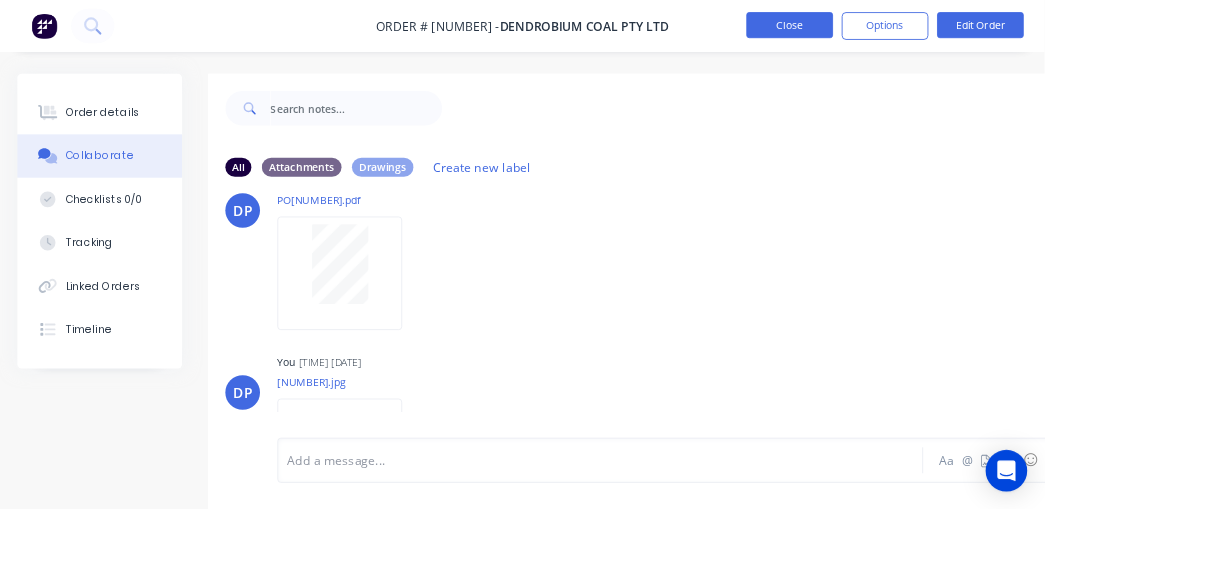 click on "Close" at bounding box center (911, 29) 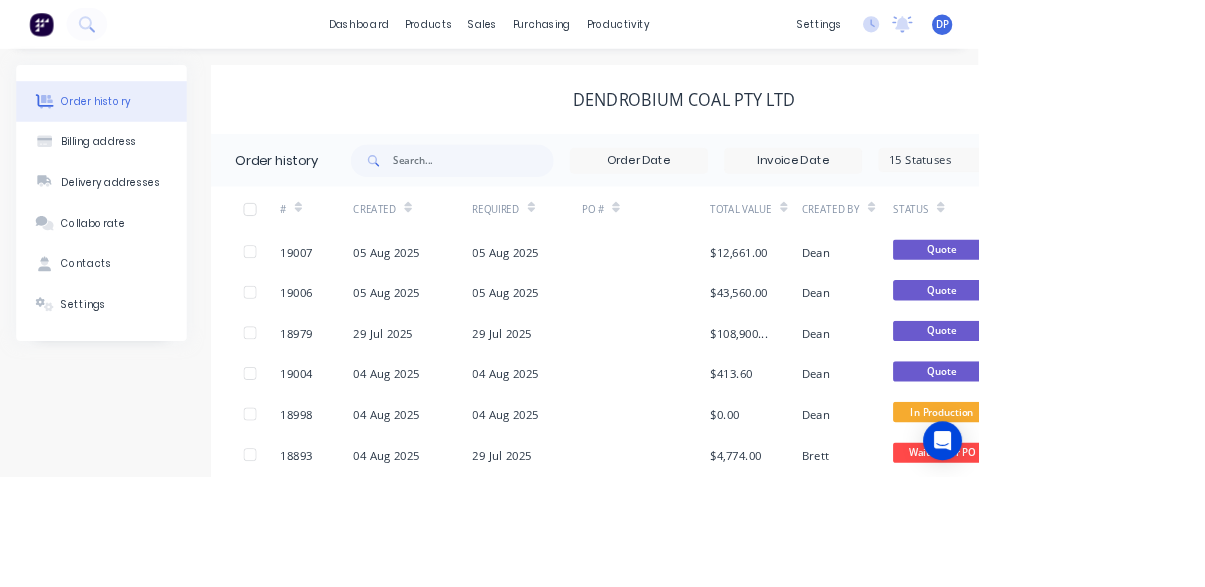 click at bounding box center [66, 30] 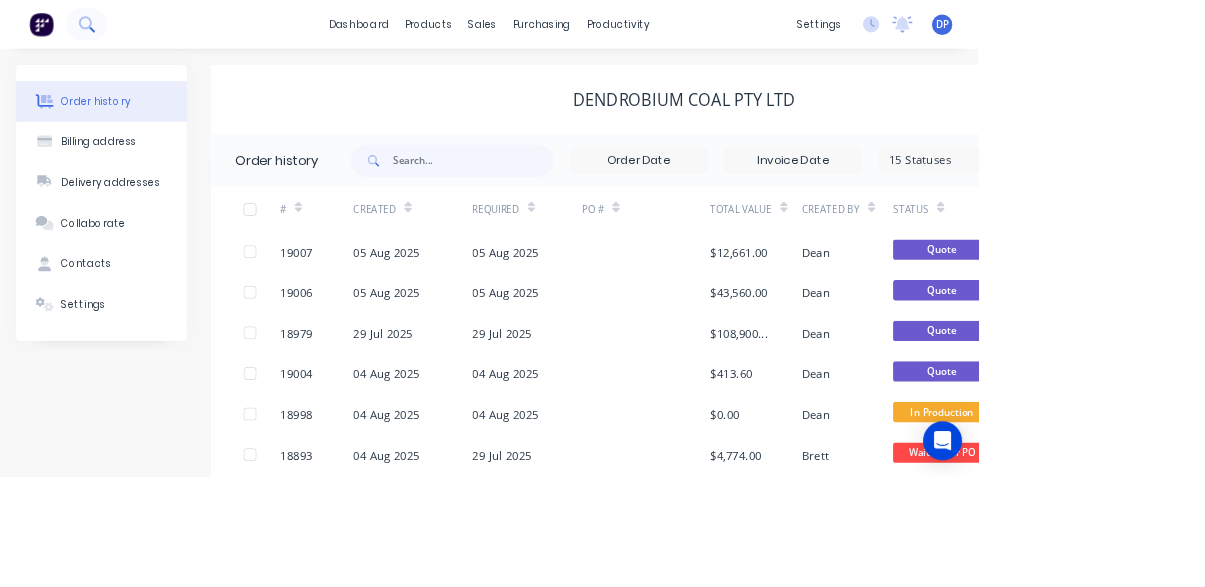 click 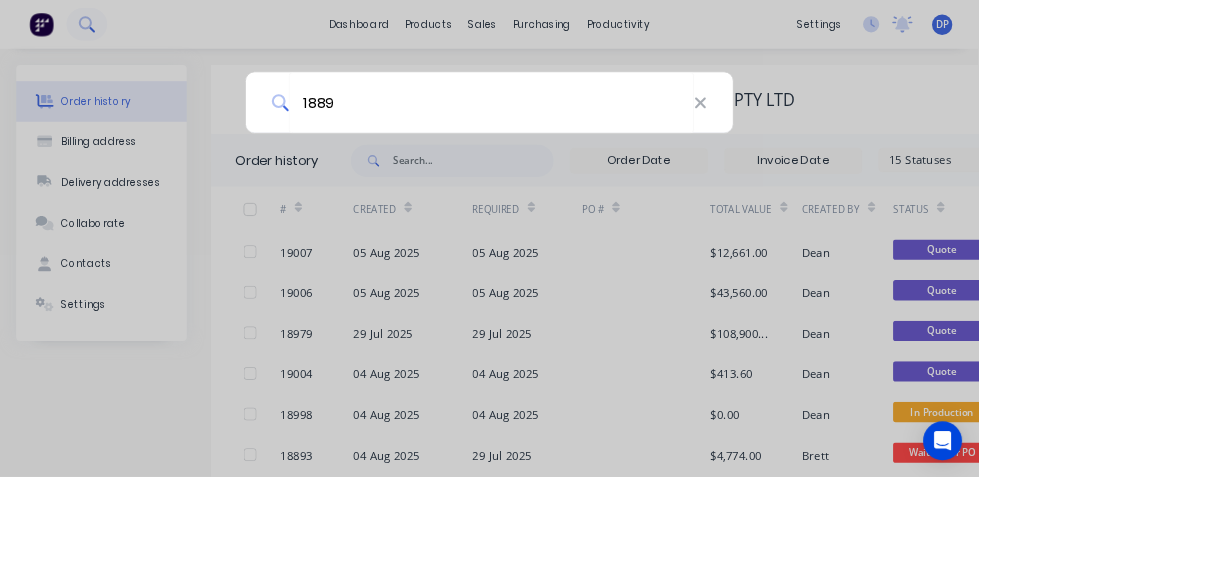 type on "18898" 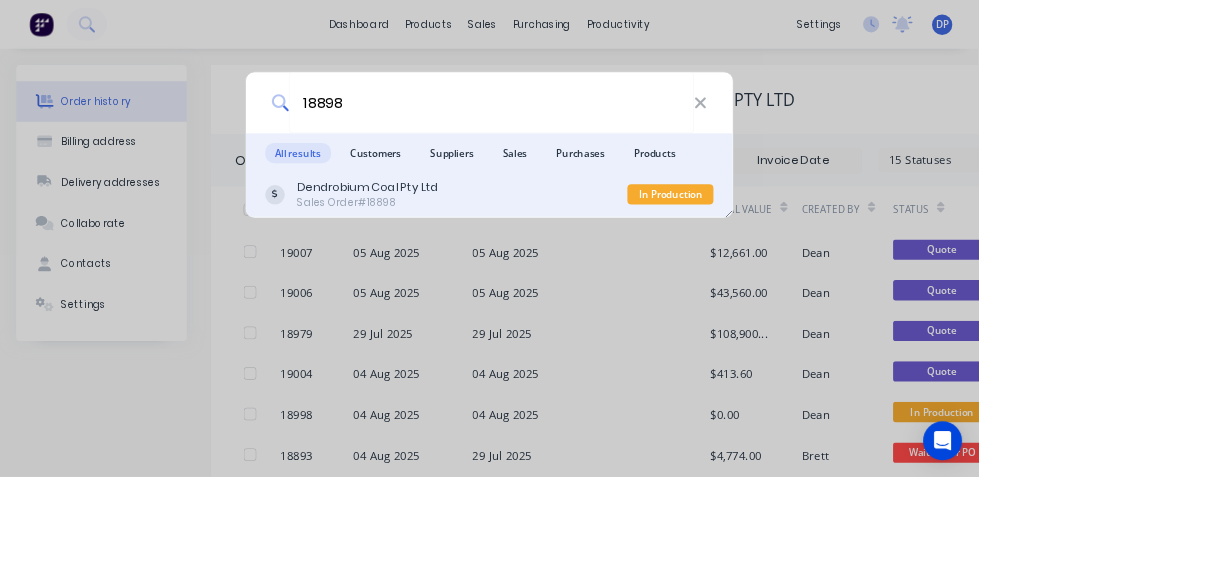 click on "Dendrobium Coal Pty Ltd Sales Order  #18898" at bounding box center (549, 239) 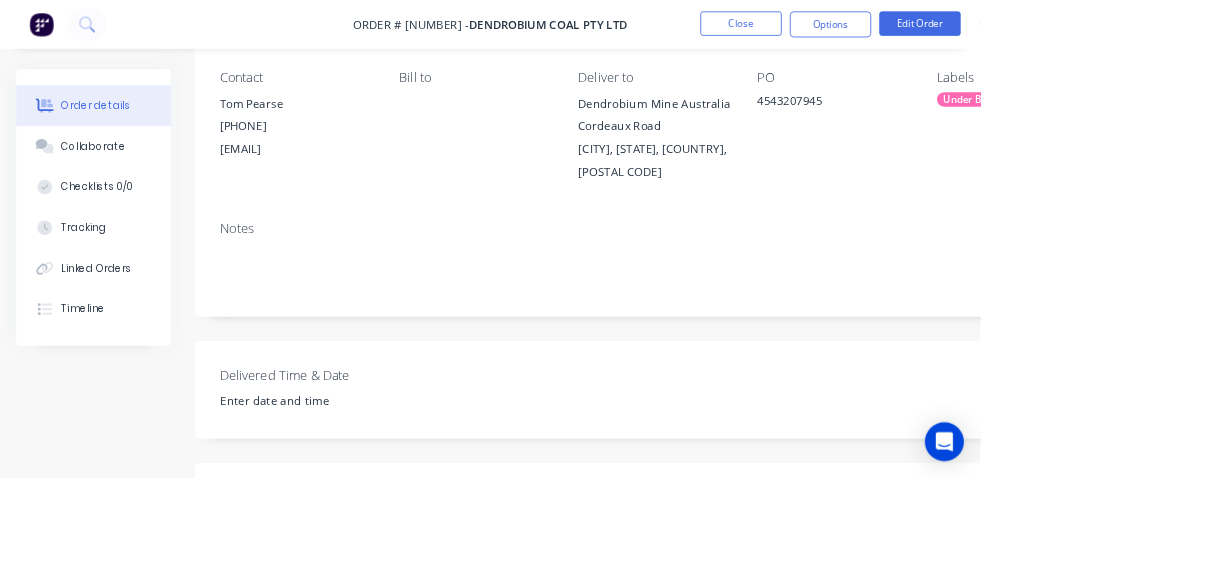 scroll, scrollTop: 0, scrollLeft: 0, axis: both 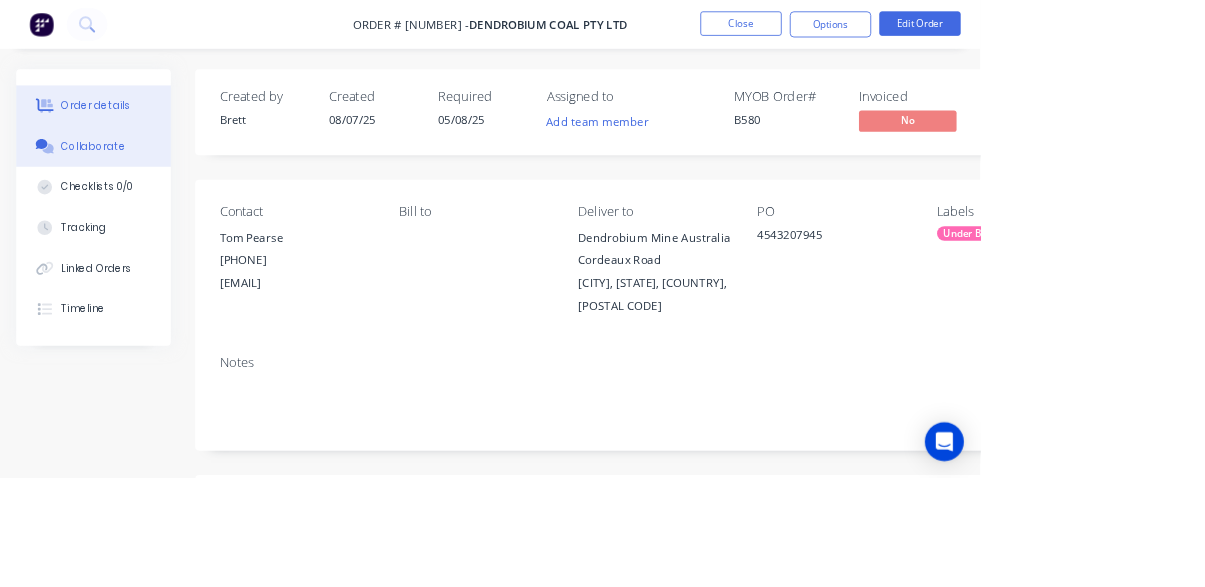 click on "Collaborate" at bounding box center (115, 180) 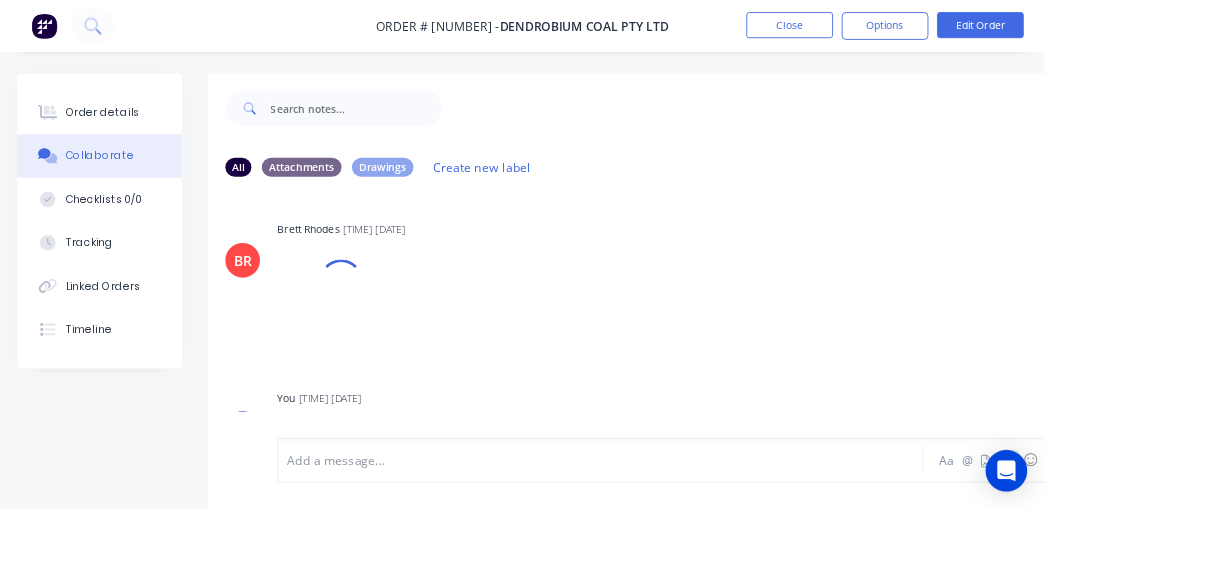click 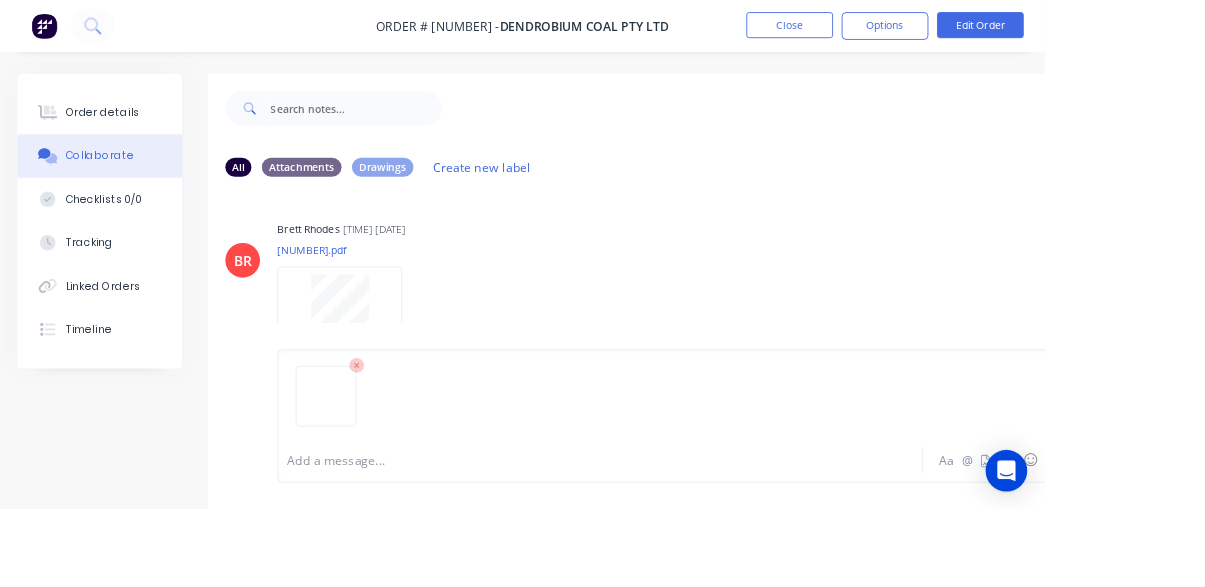 click at bounding box center [810, 465] 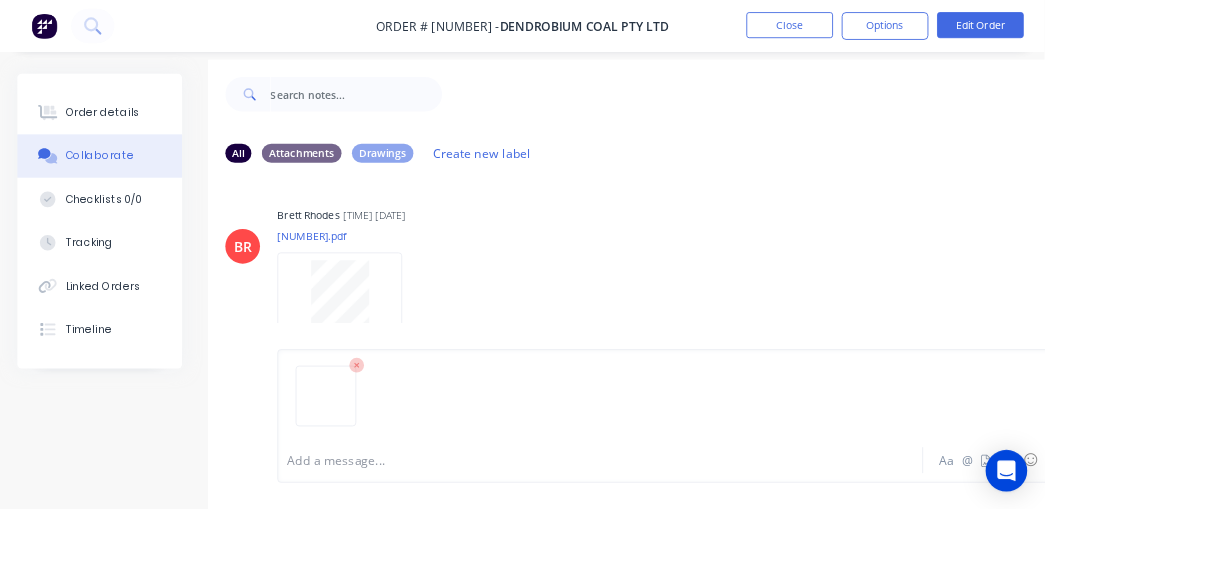 scroll, scrollTop: 18, scrollLeft: 0, axis: vertical 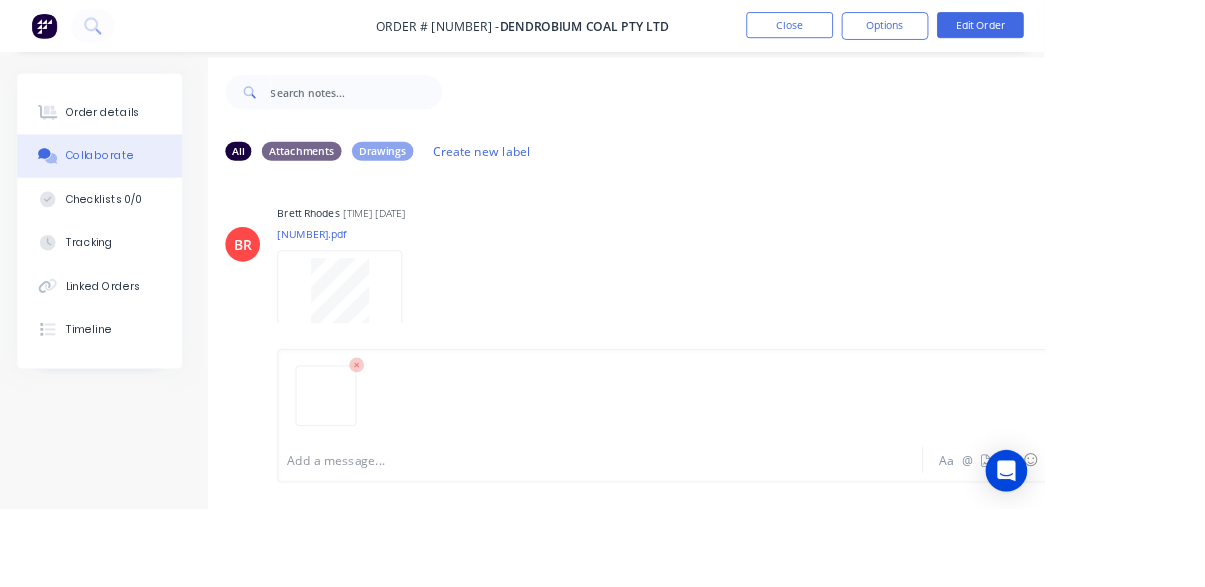 click on "Send" at bounding box center (1249, 531) 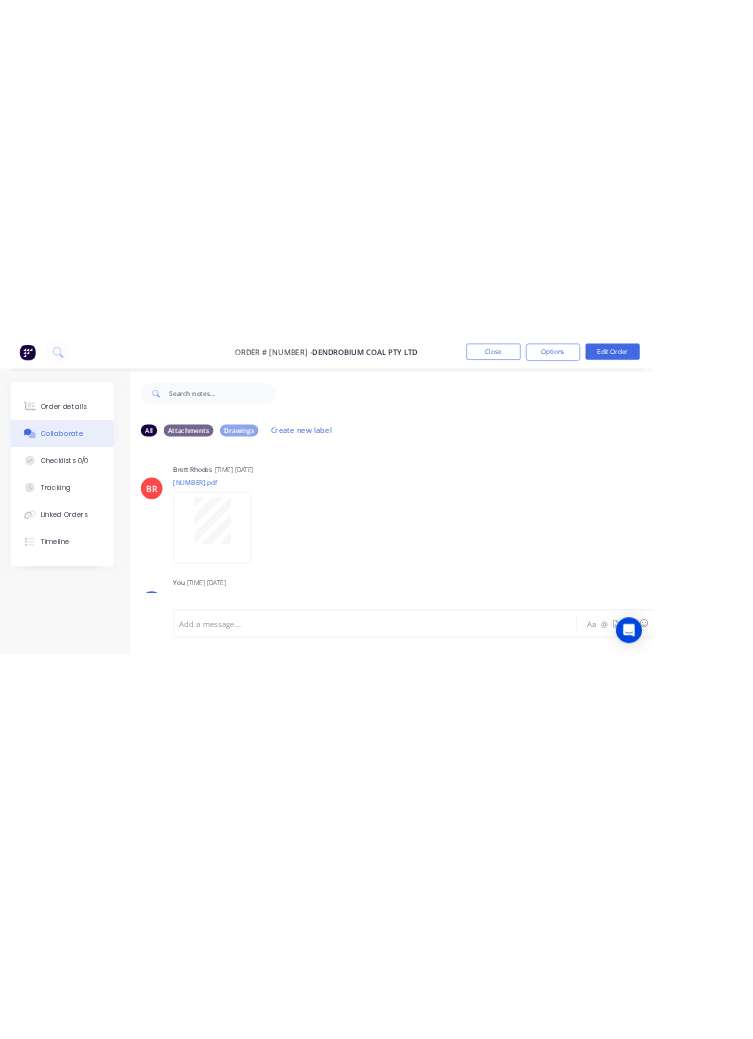 scroll, scrollTop: 30, scrollLeft: 0, axis: vertical 